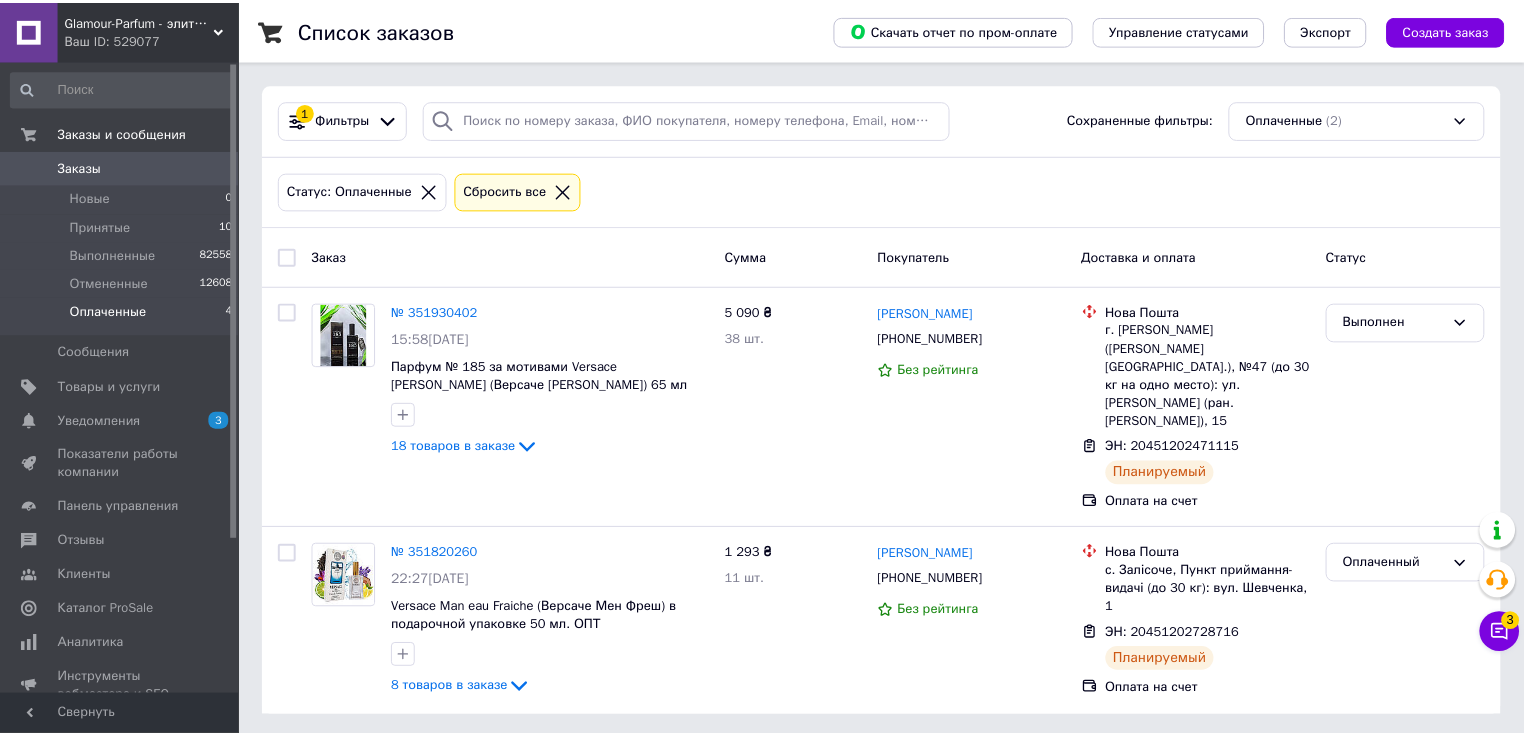scroll, scrollTop: 0, scrollLeft: 0, axis: both 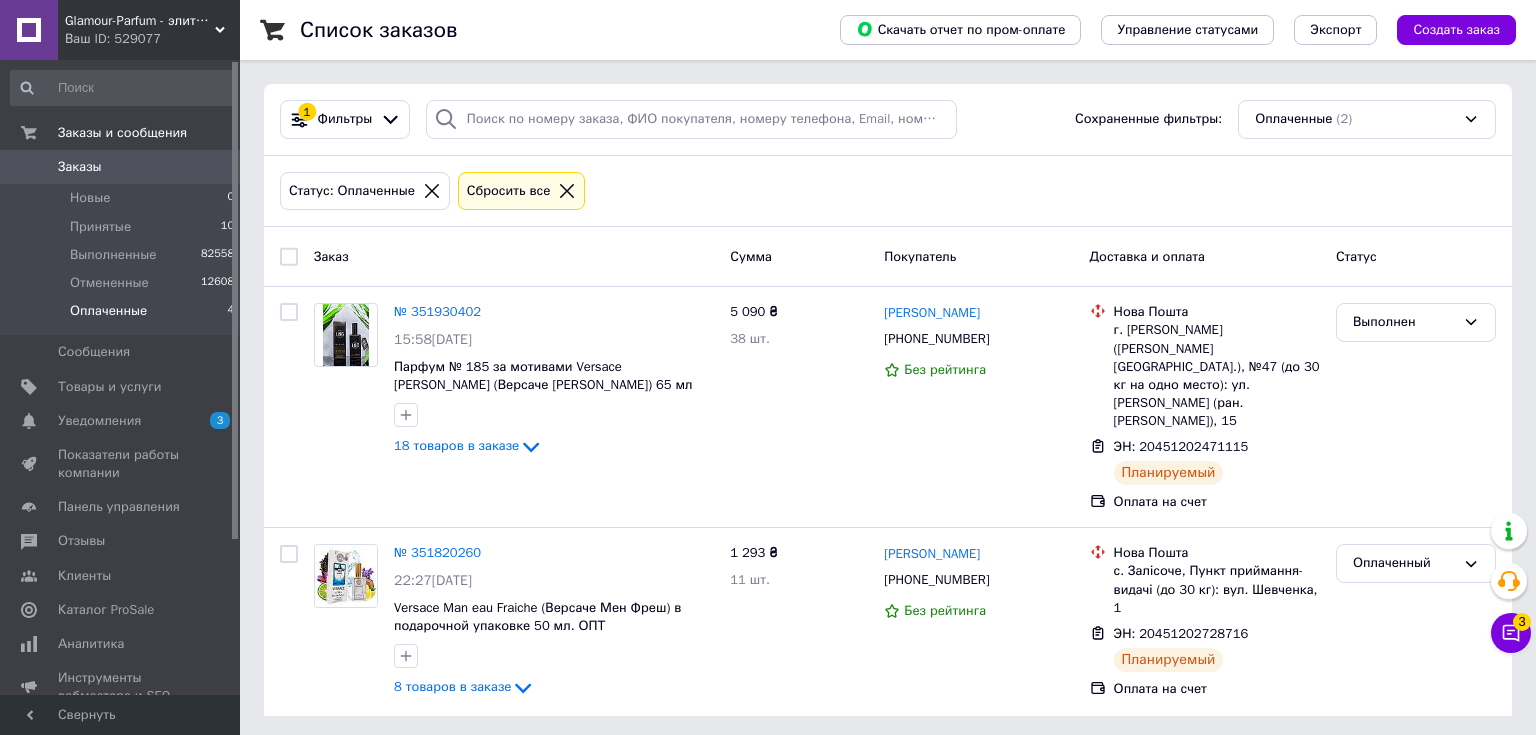 click on "Заказы" at bounding box center (121, 167) 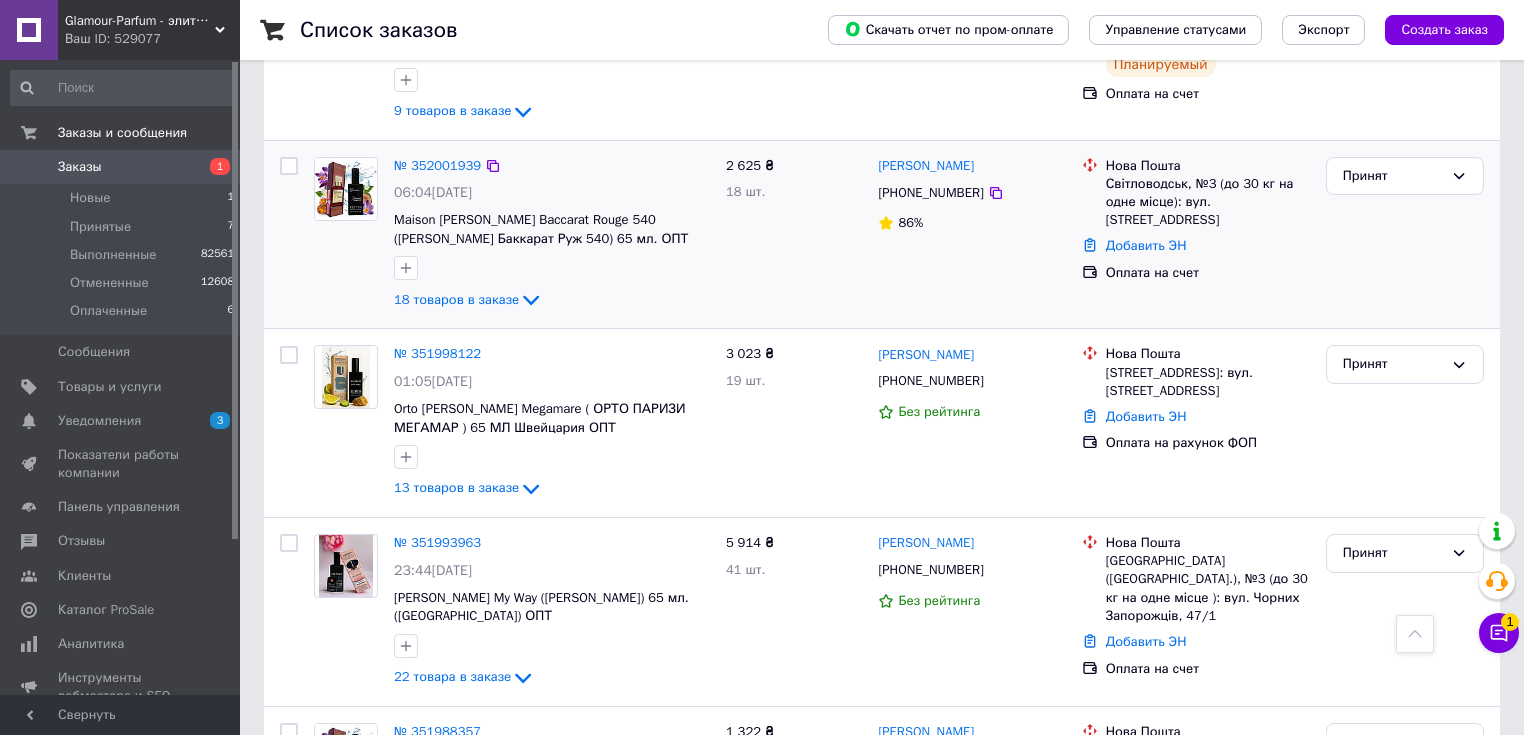 scroll, scrollTop: 880, scrollLeft: 0, axis: vertical 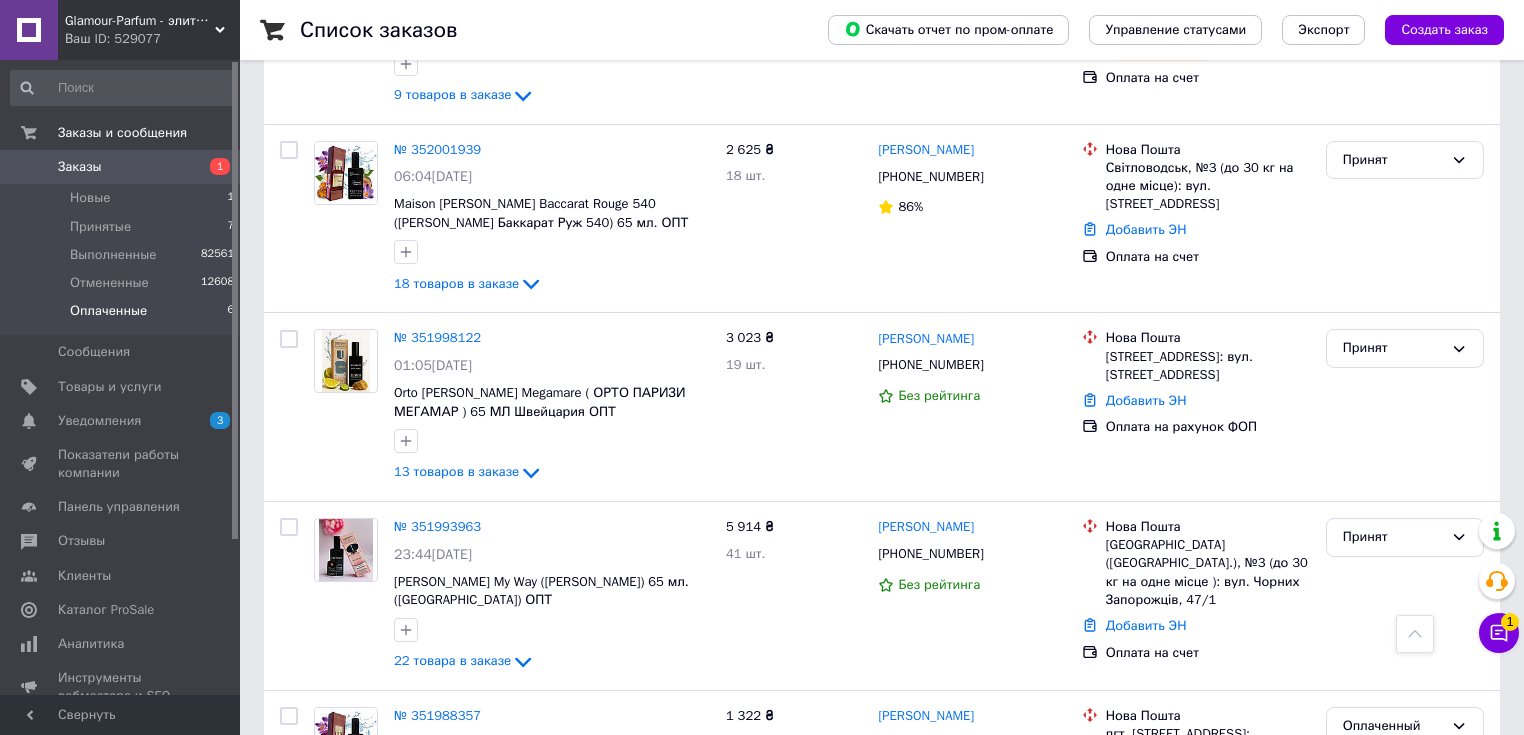 click on "Оплаченные" at bounding box center (108, 311) 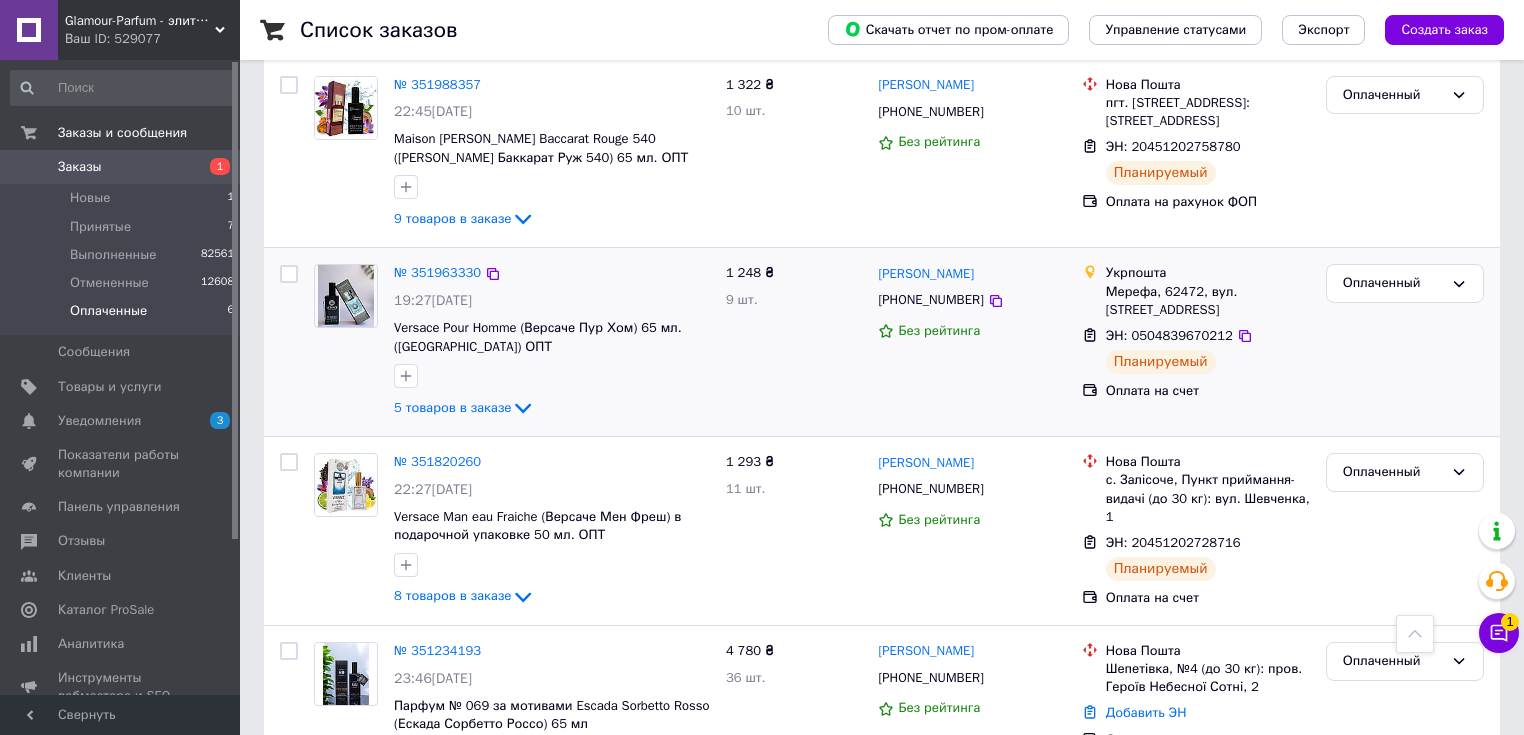 scroll, scrollTop: 640, scrollLeft: 0, axis: vertical 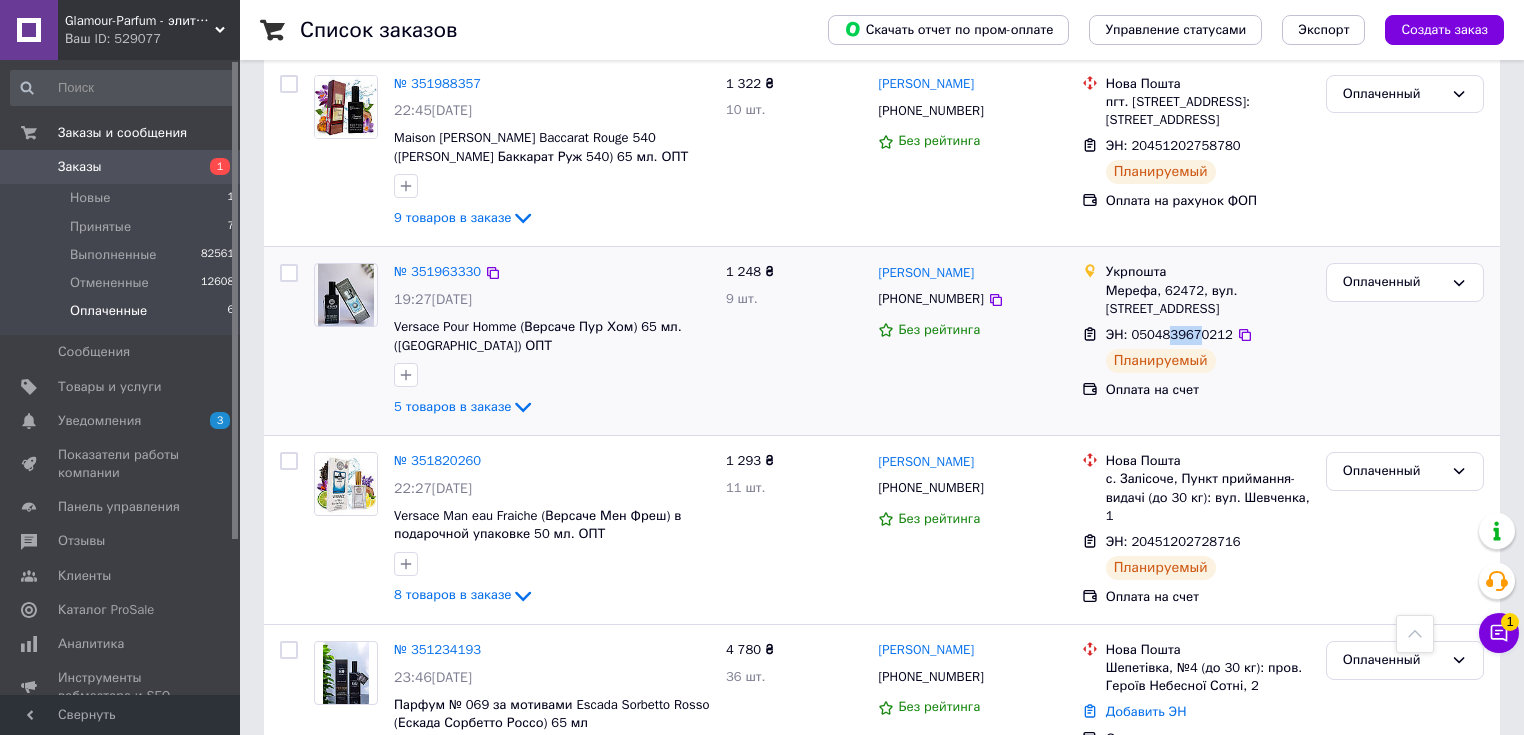 drag, startPoint x: 1166, startPoint y: 292, endPoint x: 1191, endPoint y: 292, distance: 25 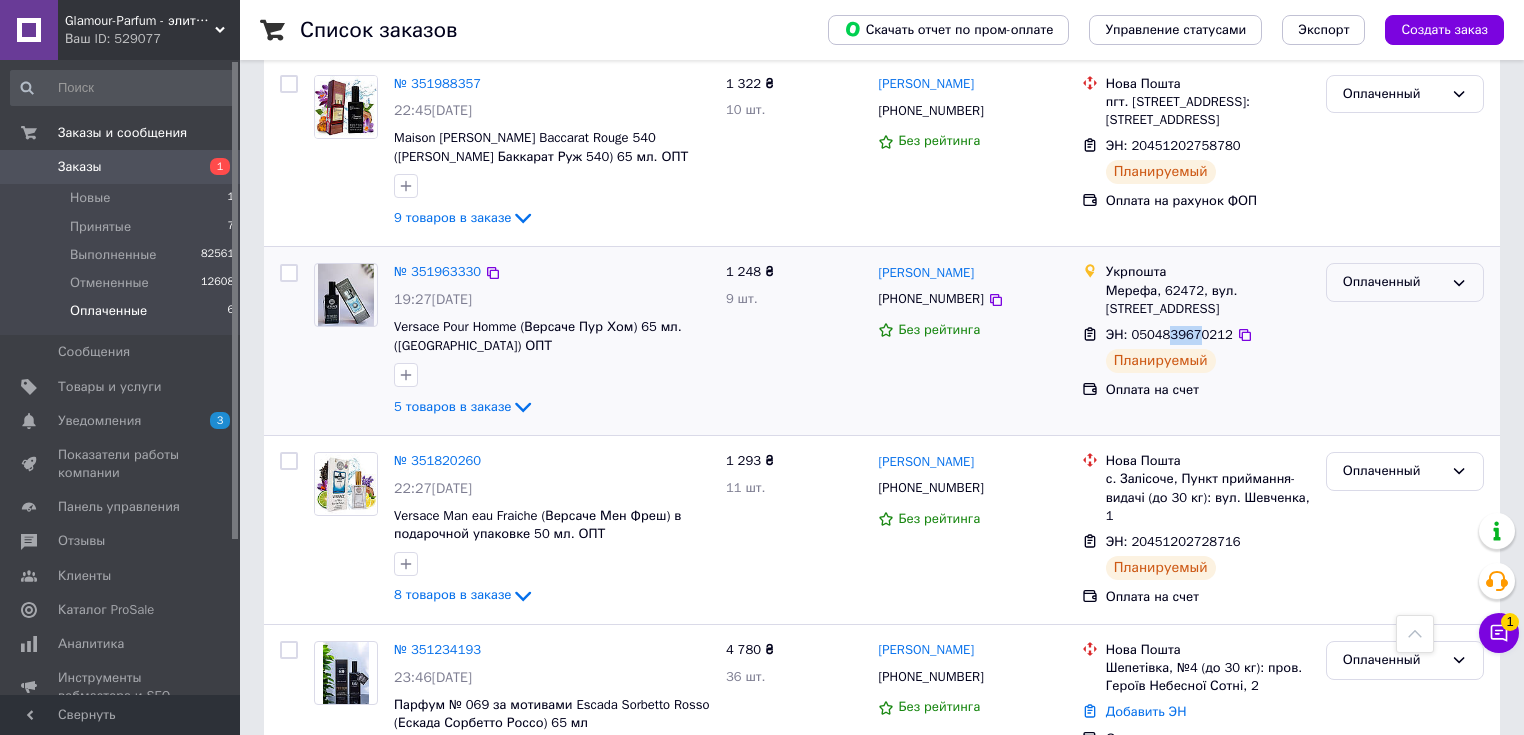 click on "Оплаченный" at bounding box center [1393, 282] 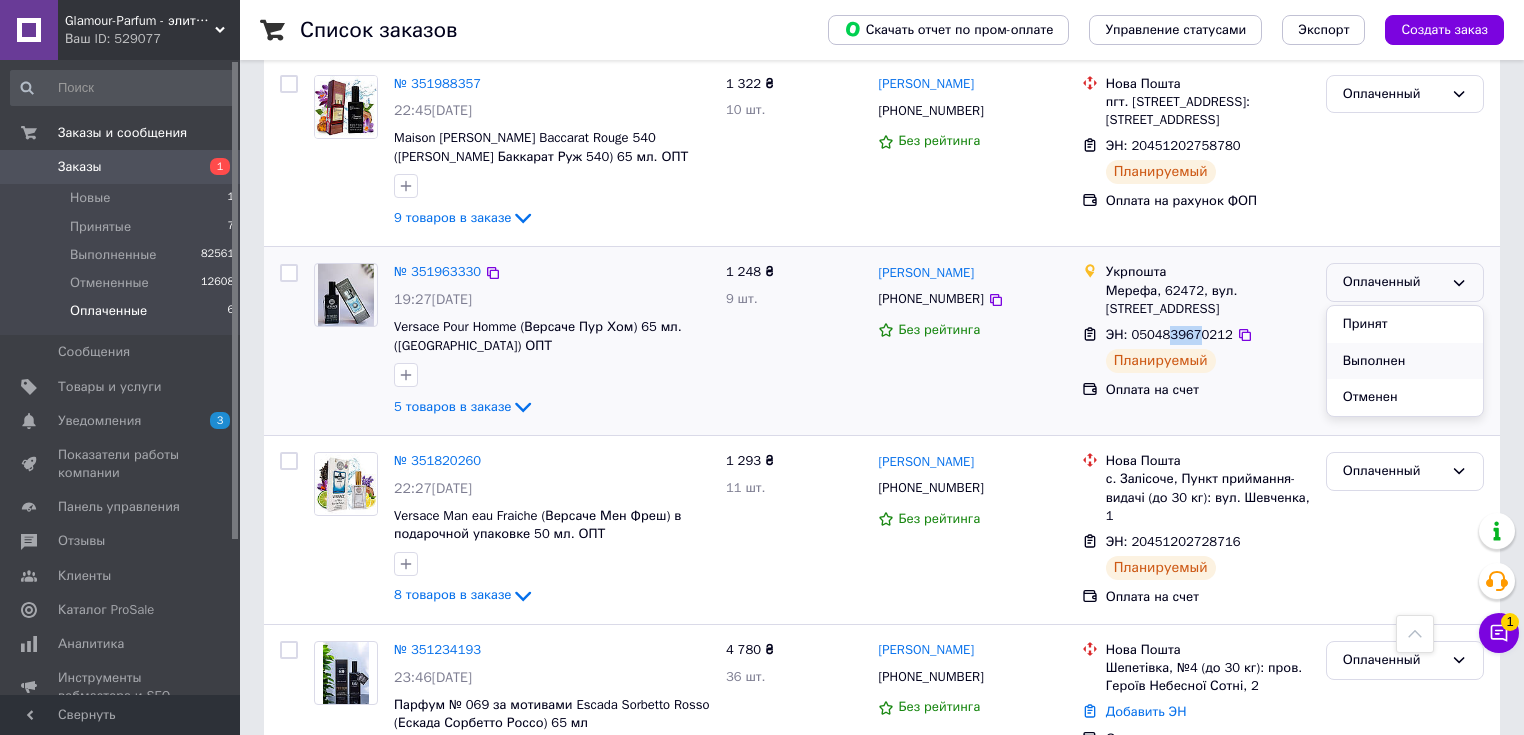 click on "Выполнен" at bounding box center [1405, 361] 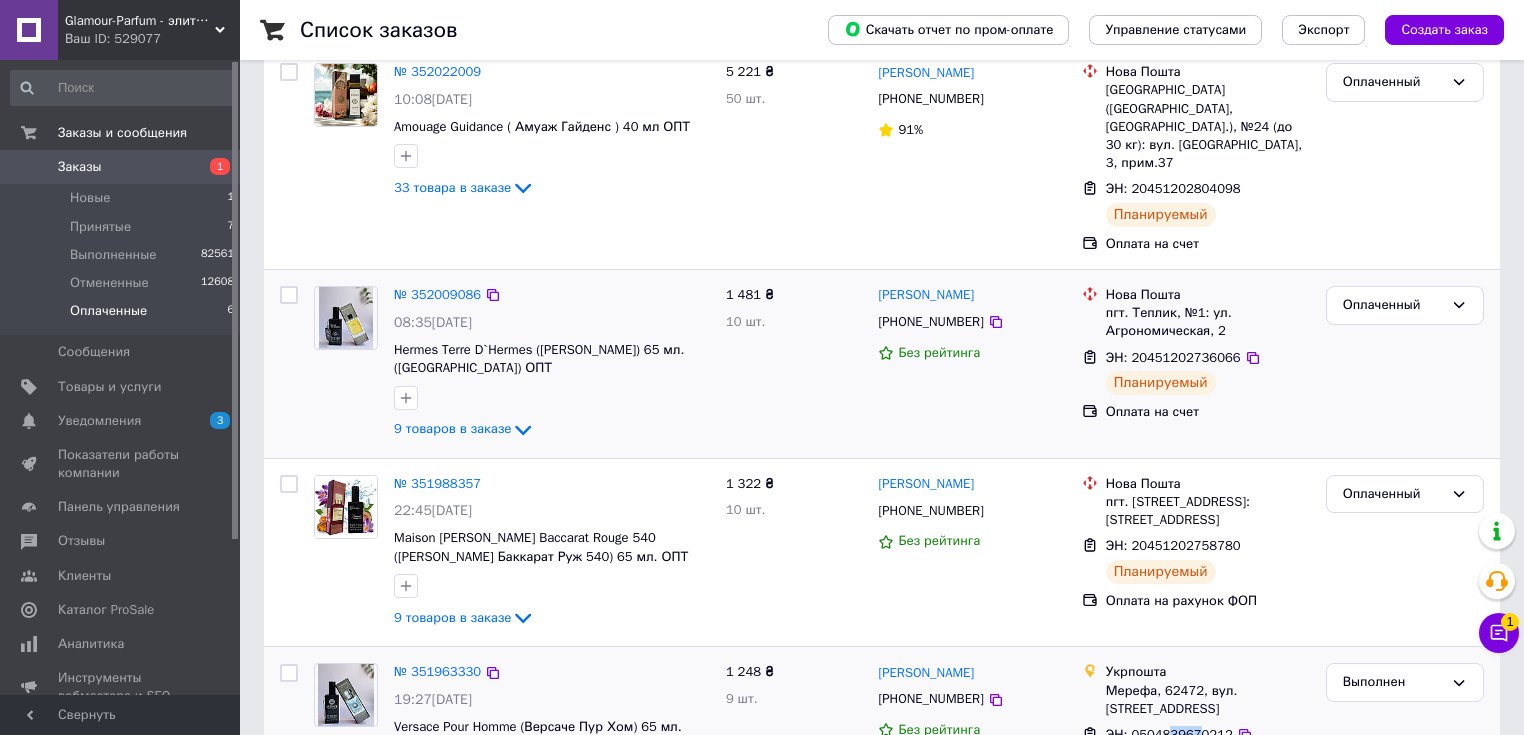 scroll, scrollTop: 80, scrollLeft: 0, axis: vertical 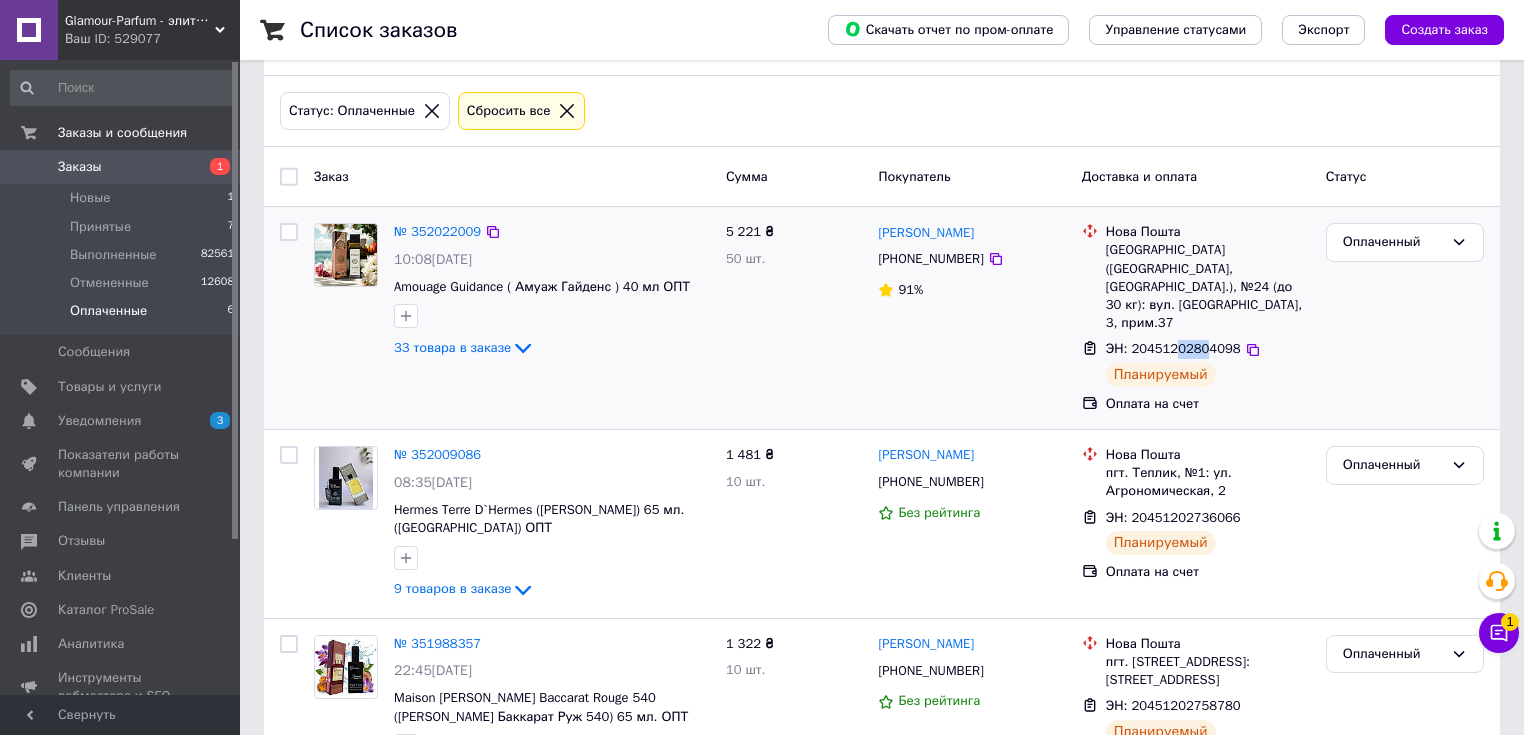 drag, startPoint x: 1170, startPoint y: 308, endPoint x: 1198, endPoint y: 307, distance: 28.01785 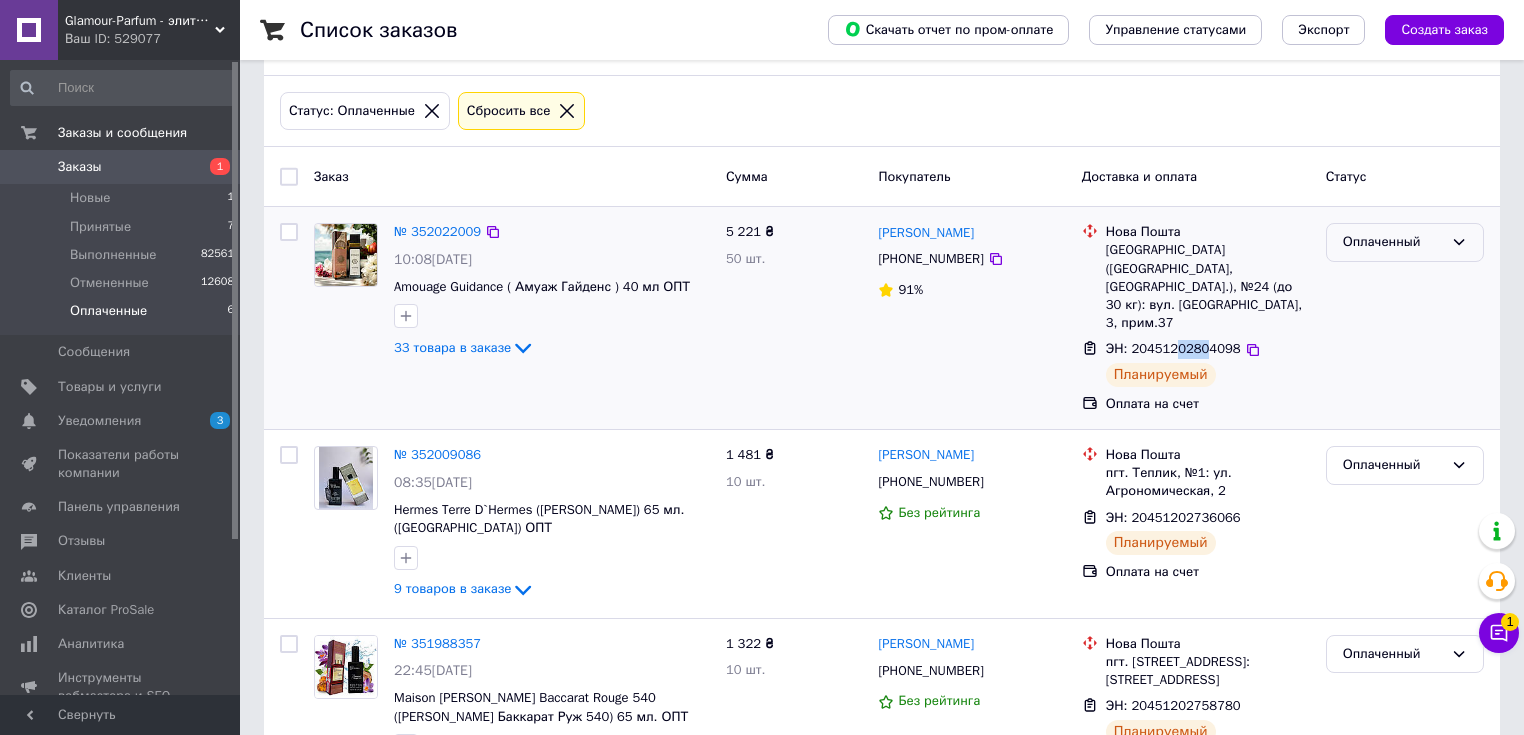 click on "Оплаченный" at bounding box center (1393, 242) 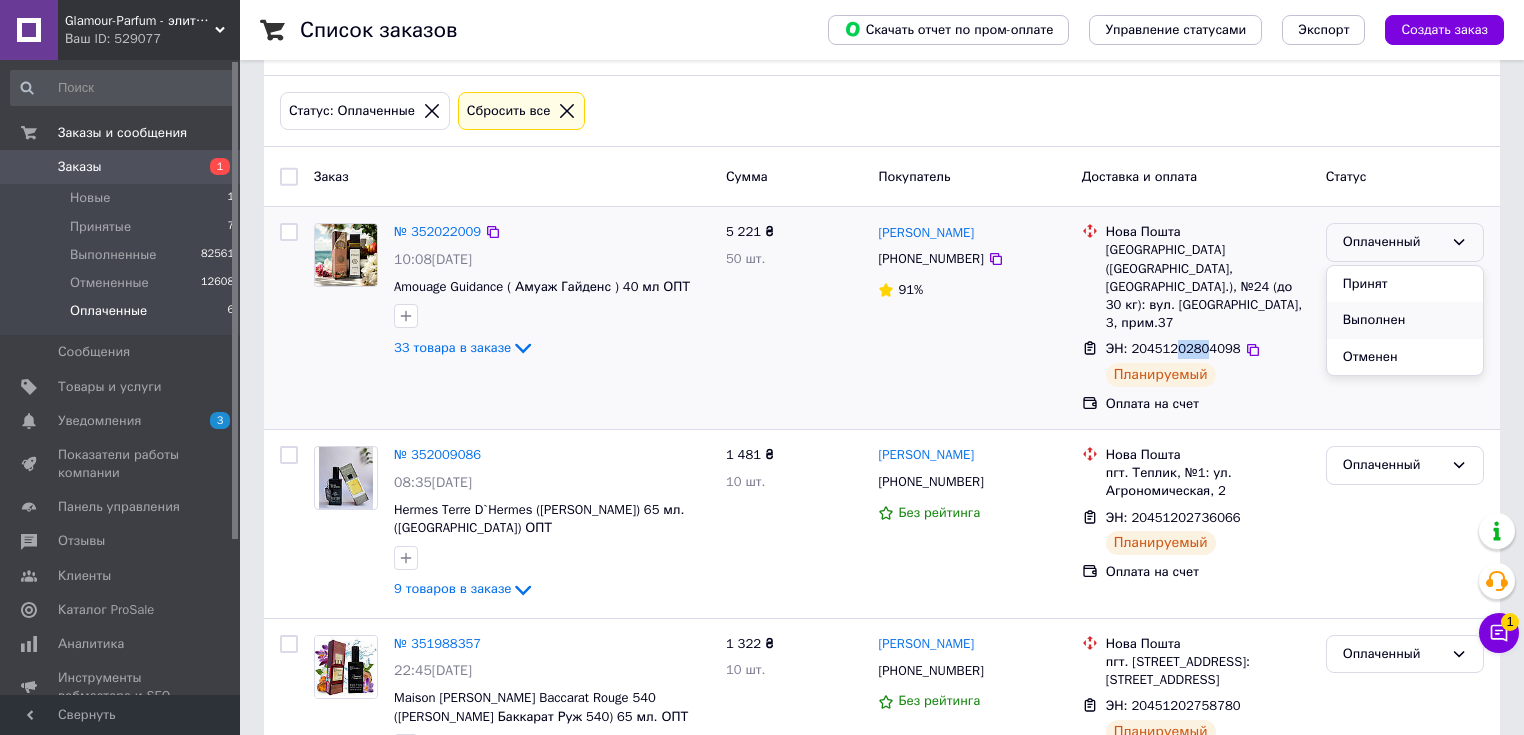 click on "Выполнен" at bounding box center [1405, 320] 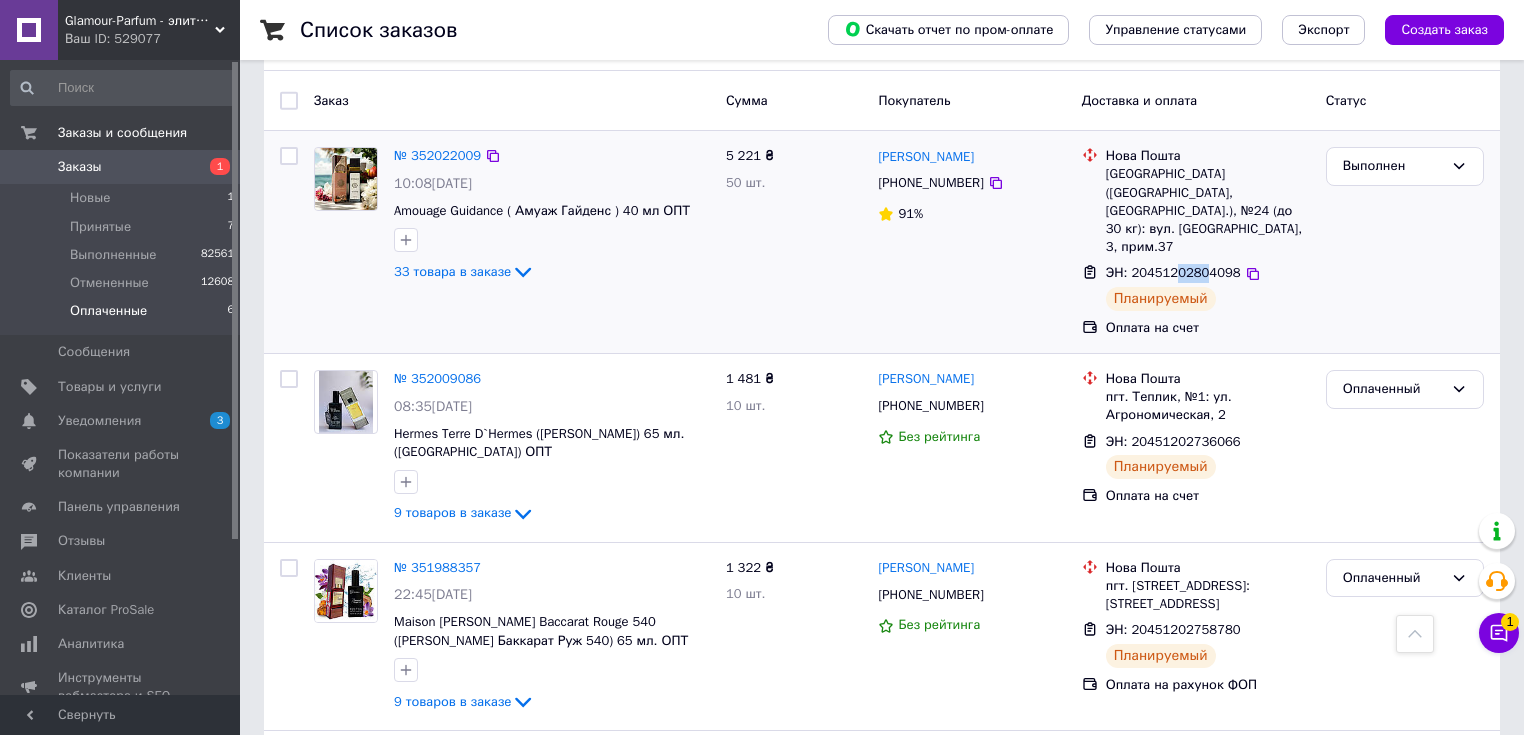 scroll, scrollTop: 34, scrollLeft: 0, axis: vertical 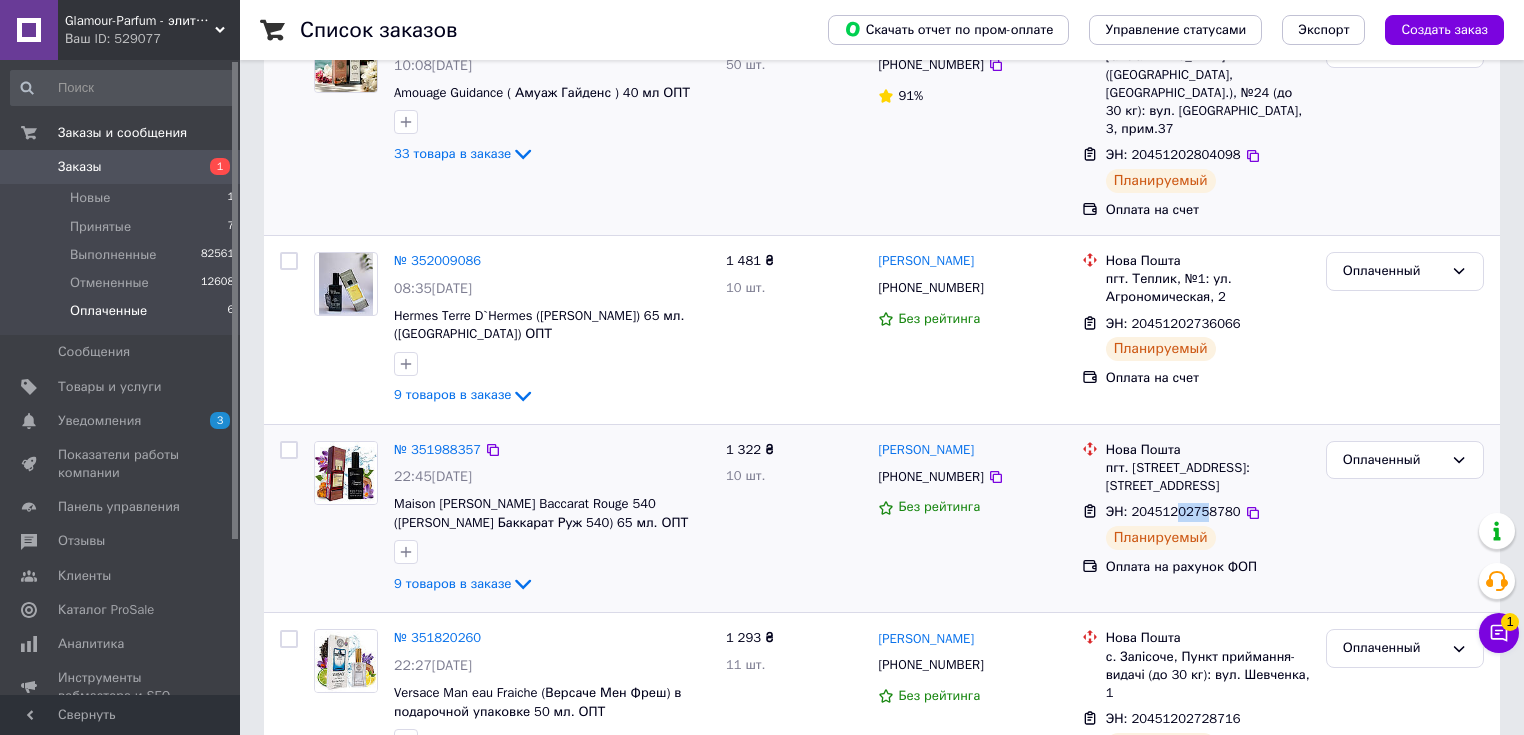 drag, startPoint x: 1172, startPoint y: 474, endPoint x: 1197, endPoint y: 472, distance: 25.079872 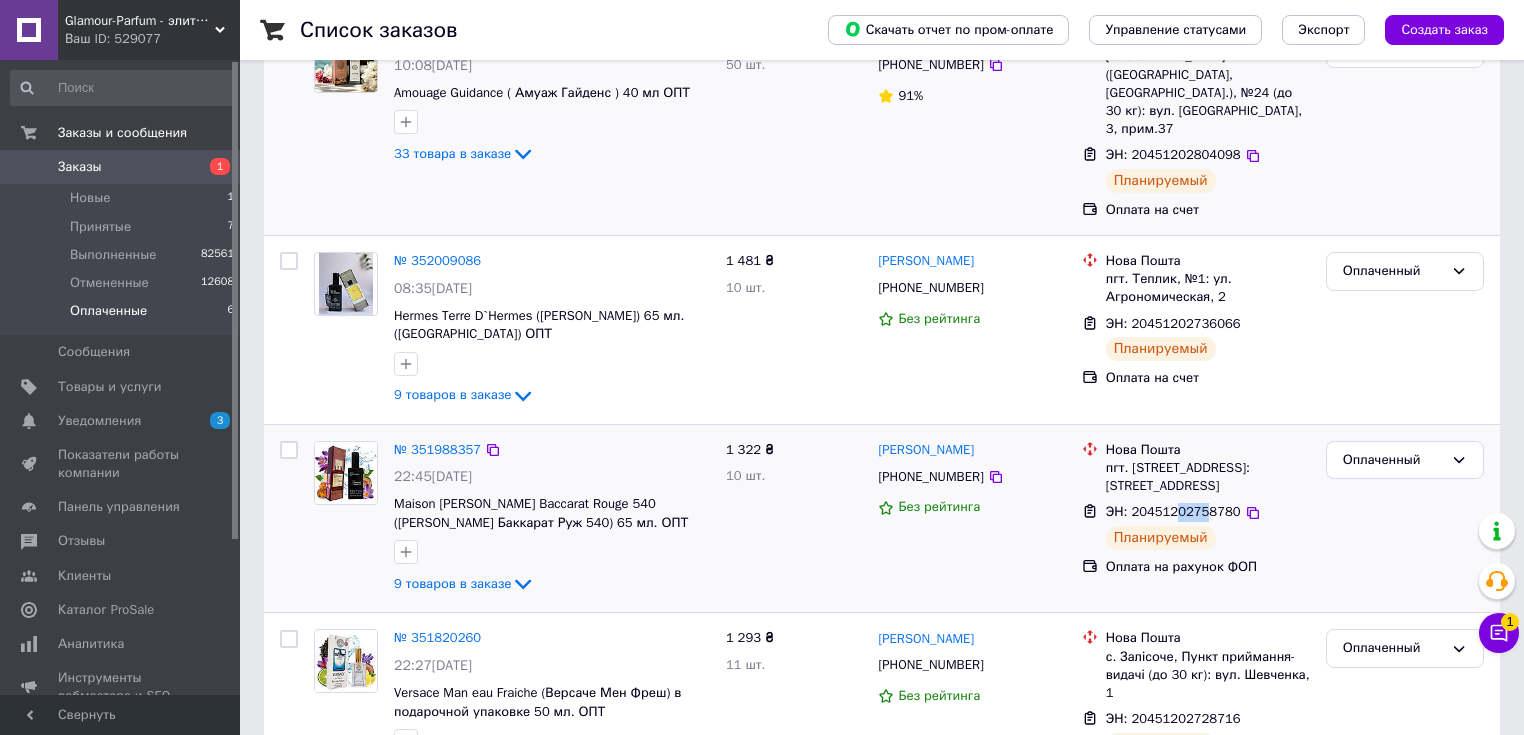 click on "ЭН: 20451202758780" at bounding box center [1173, 511] 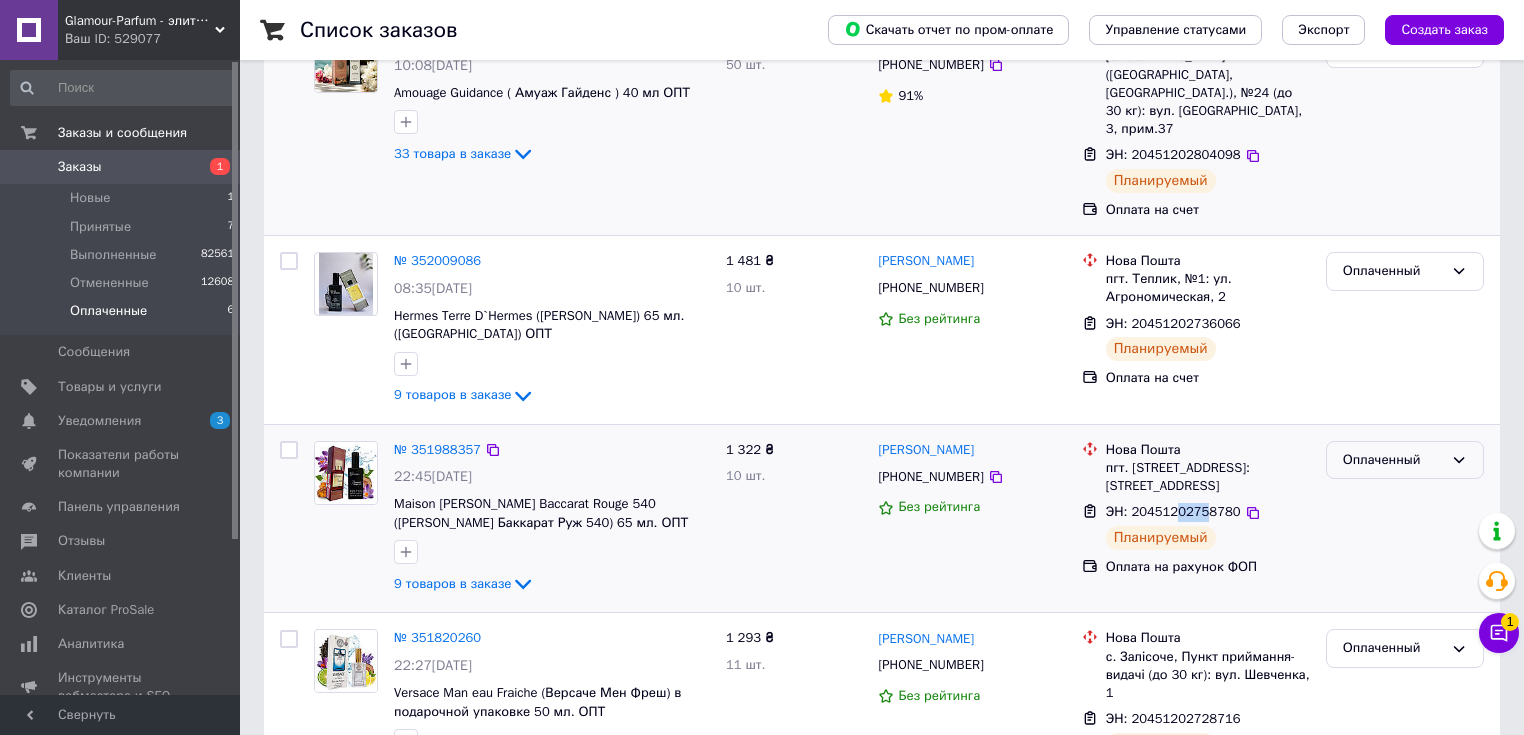 click on "Оплаченный" at bounding box center [1393, 460] 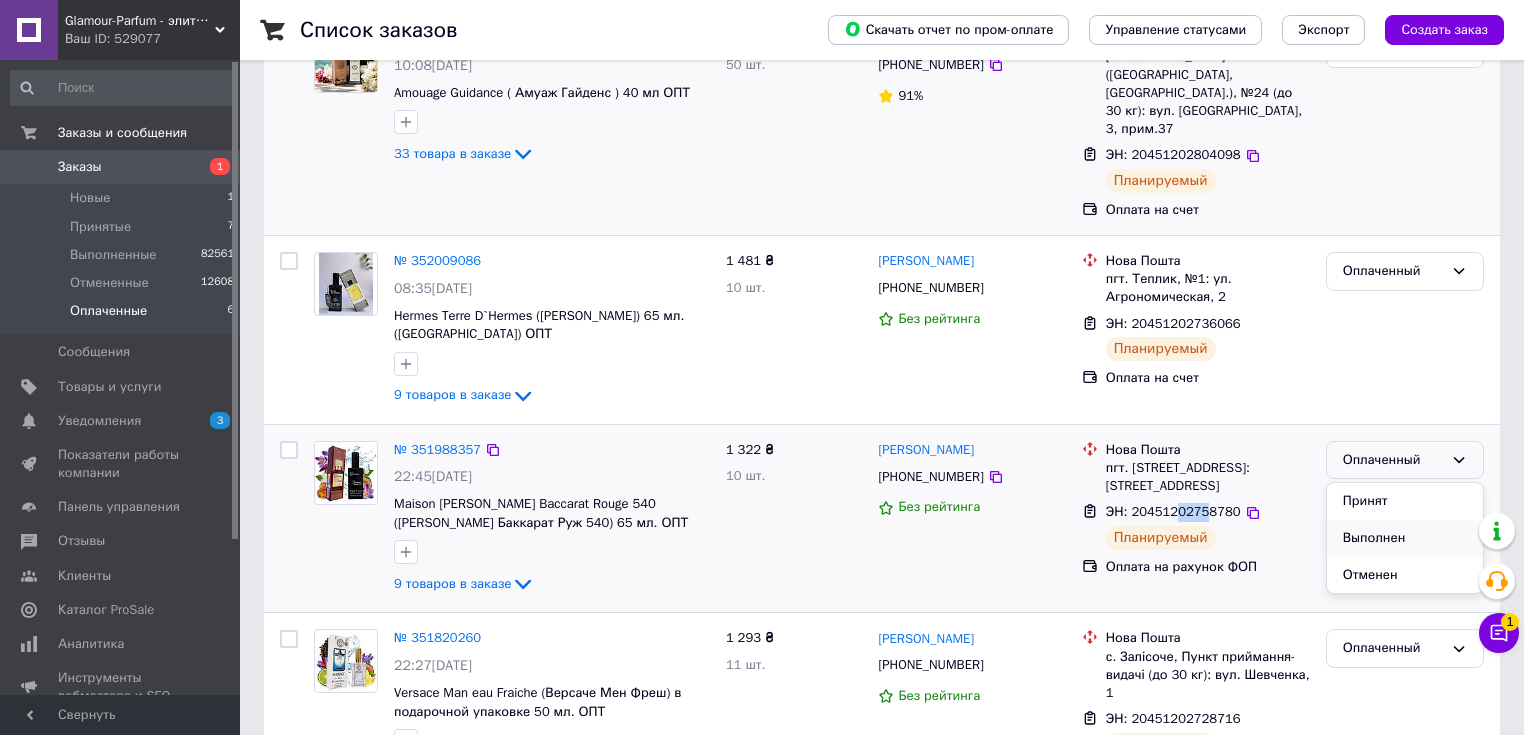 click on "Выполнен" at bounding box center [1405, 538] 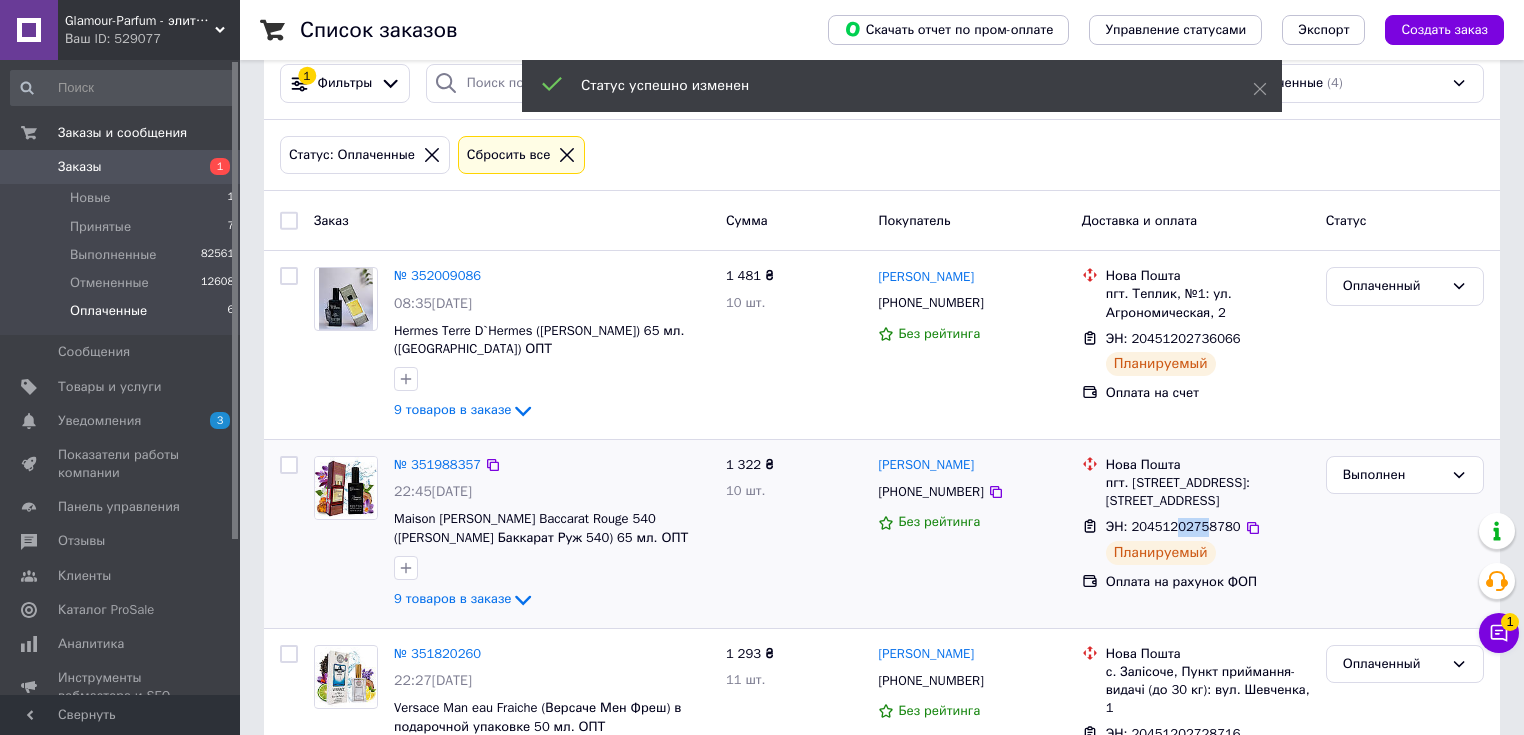 scroll, scrollTop: 34, scrollLeft: 0, axis: vertical 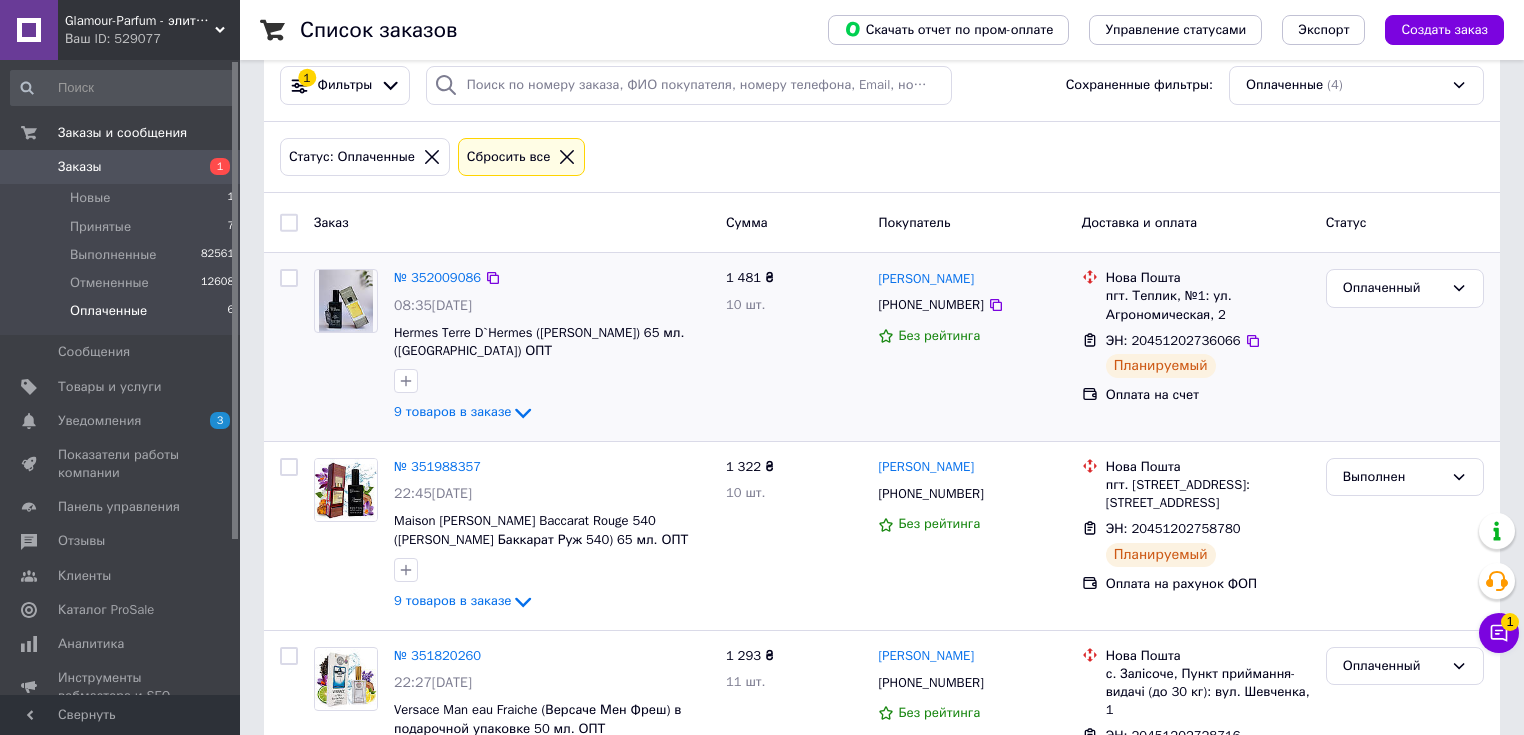 drag, startPoint x: 448, startPoint y: 276, endPoint x: 460, endPoint y: 286, distance: 15.6205 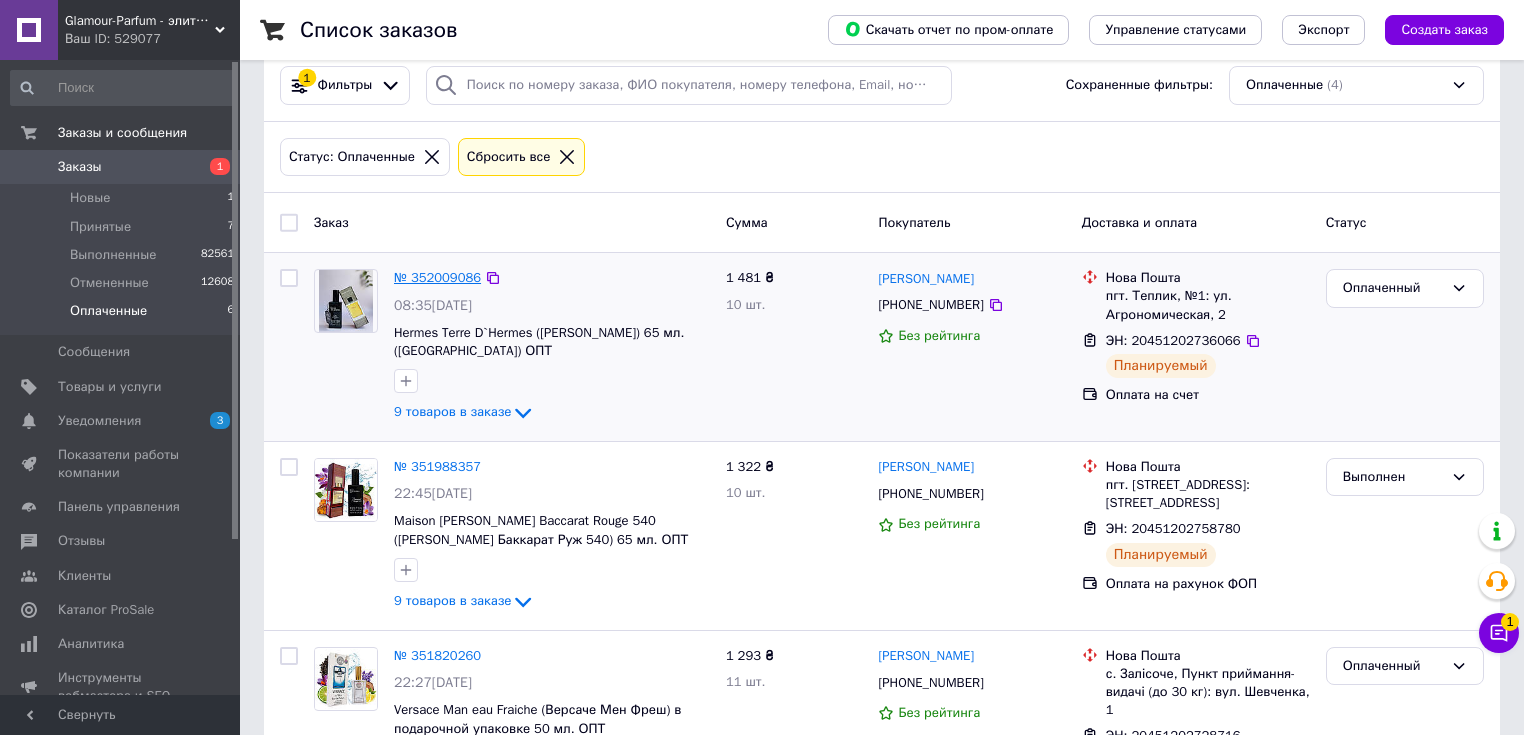 drag, startPoint x: 460, startPoint y: 286, endPoint x: 433, endPoint y: 273, distance: 29.966648 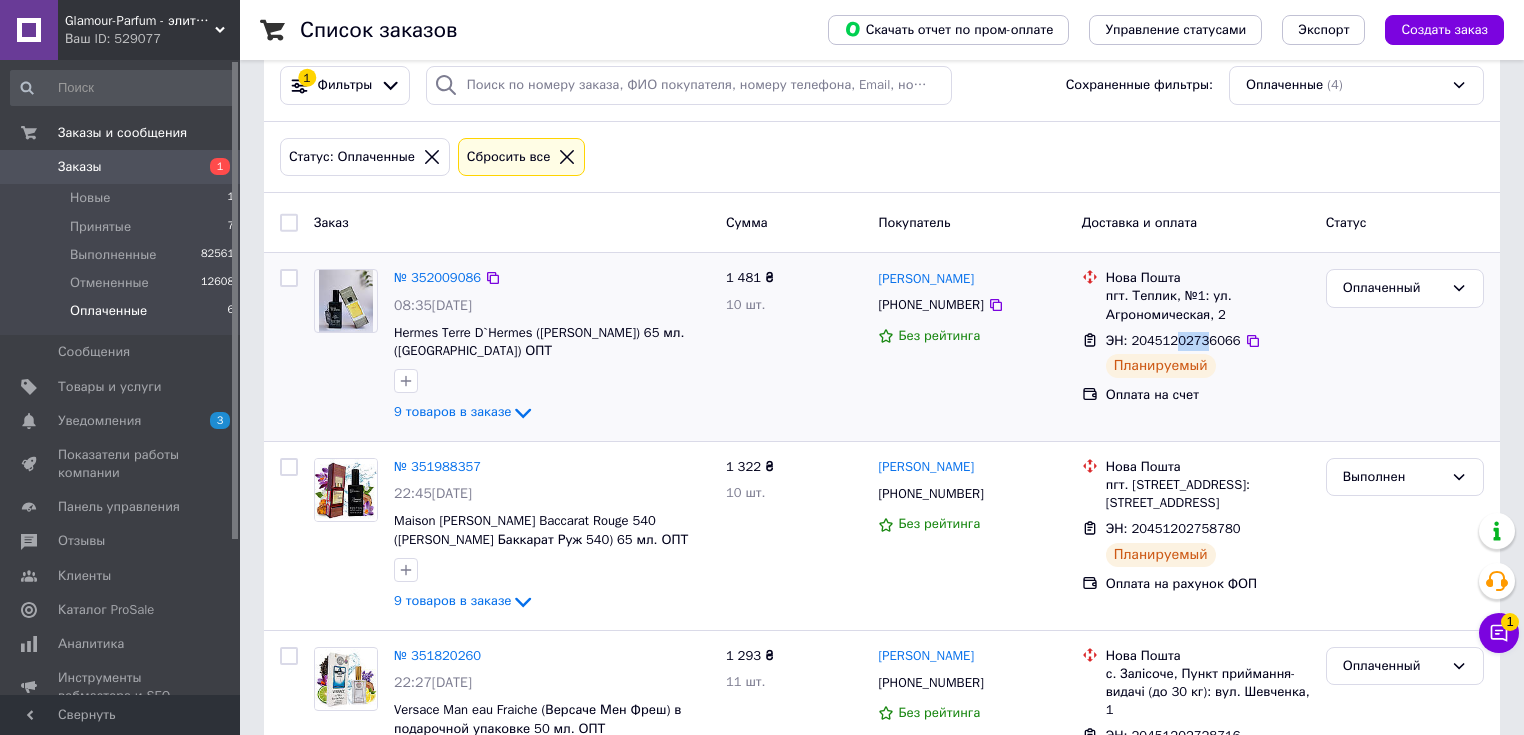 drag, startPoint x: 1172, startPoint y: 333, endPoint x: 1197, endPoint y: 334, distance: 25.019993 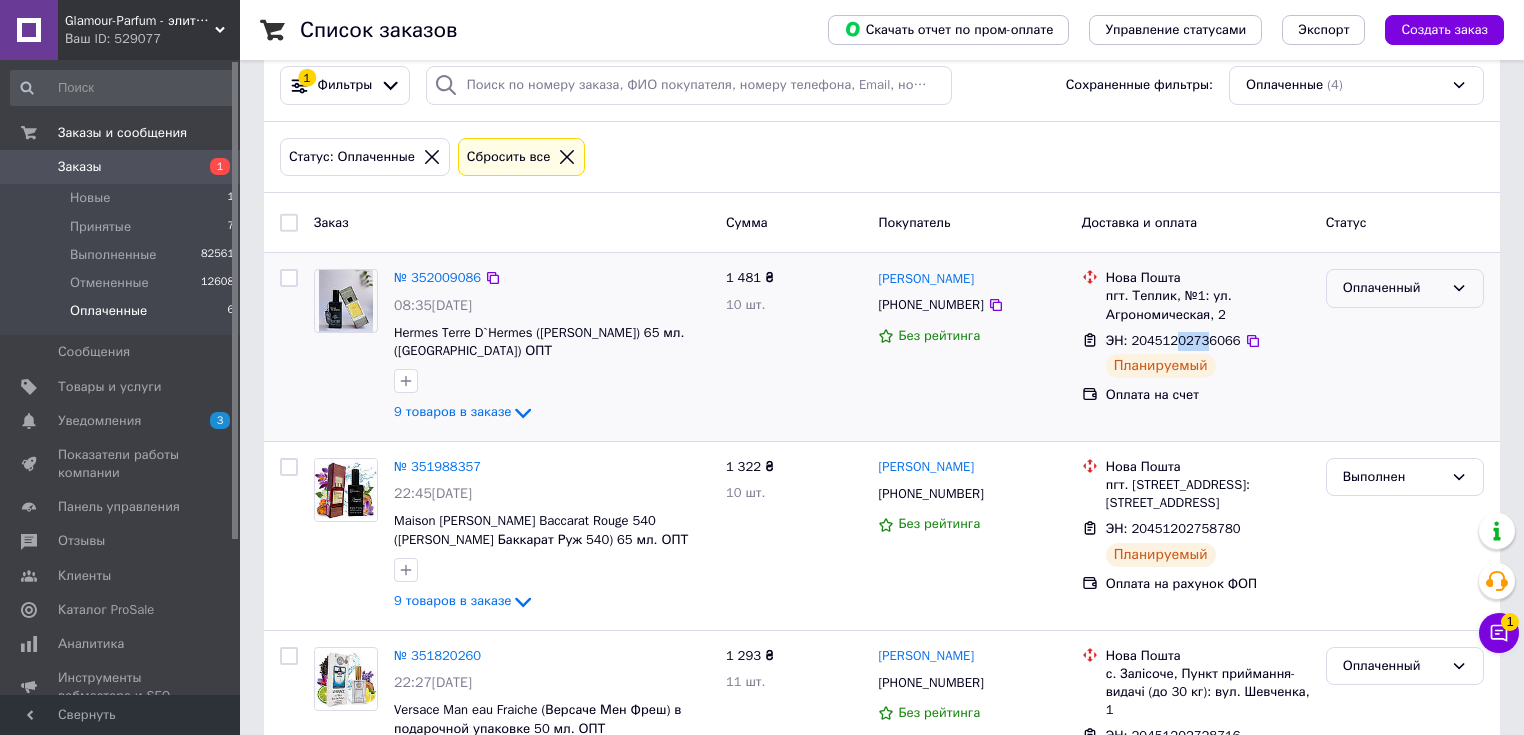 click on "Оплаченный" at bounding box center (1393, 288) 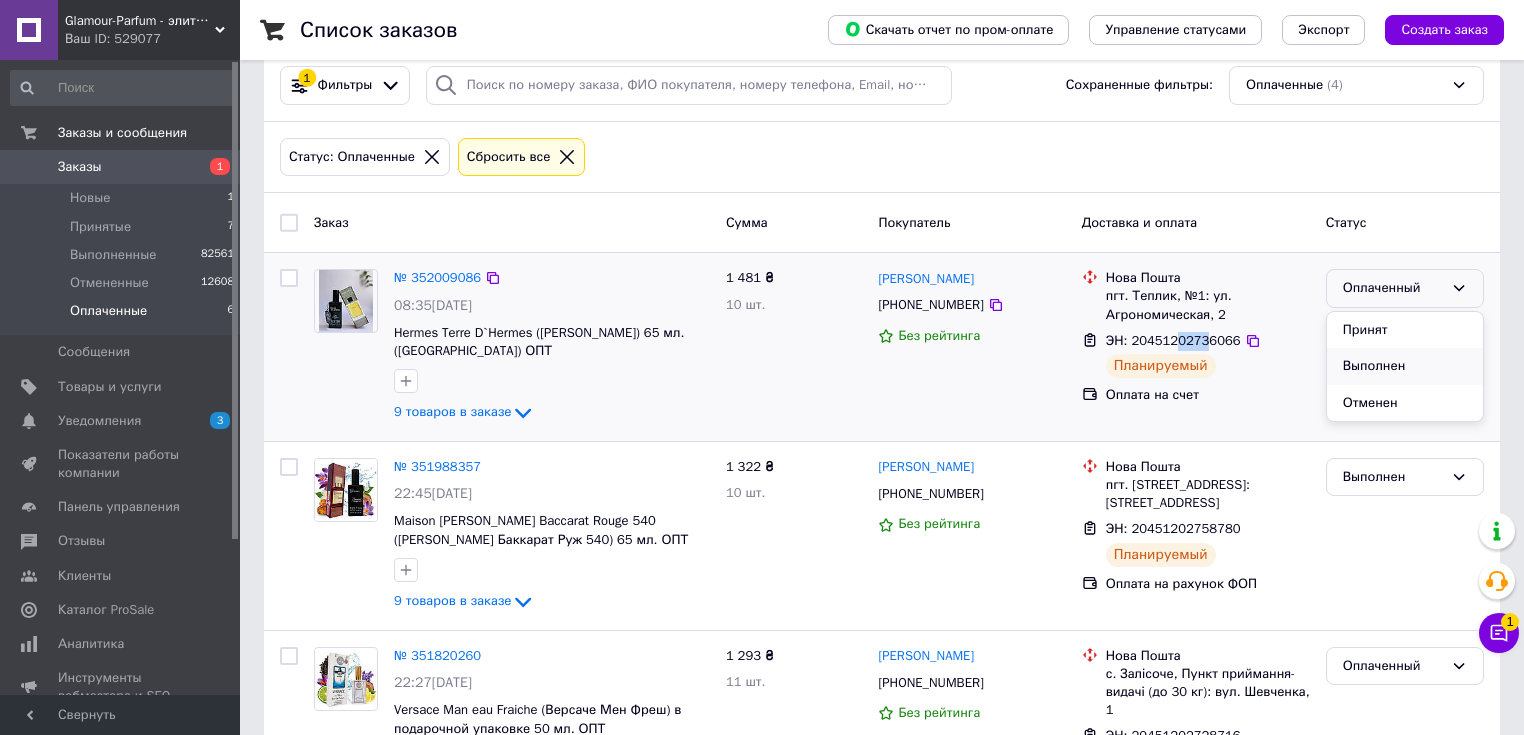 click on "Выполнен" at bounding box center [1405, 366] 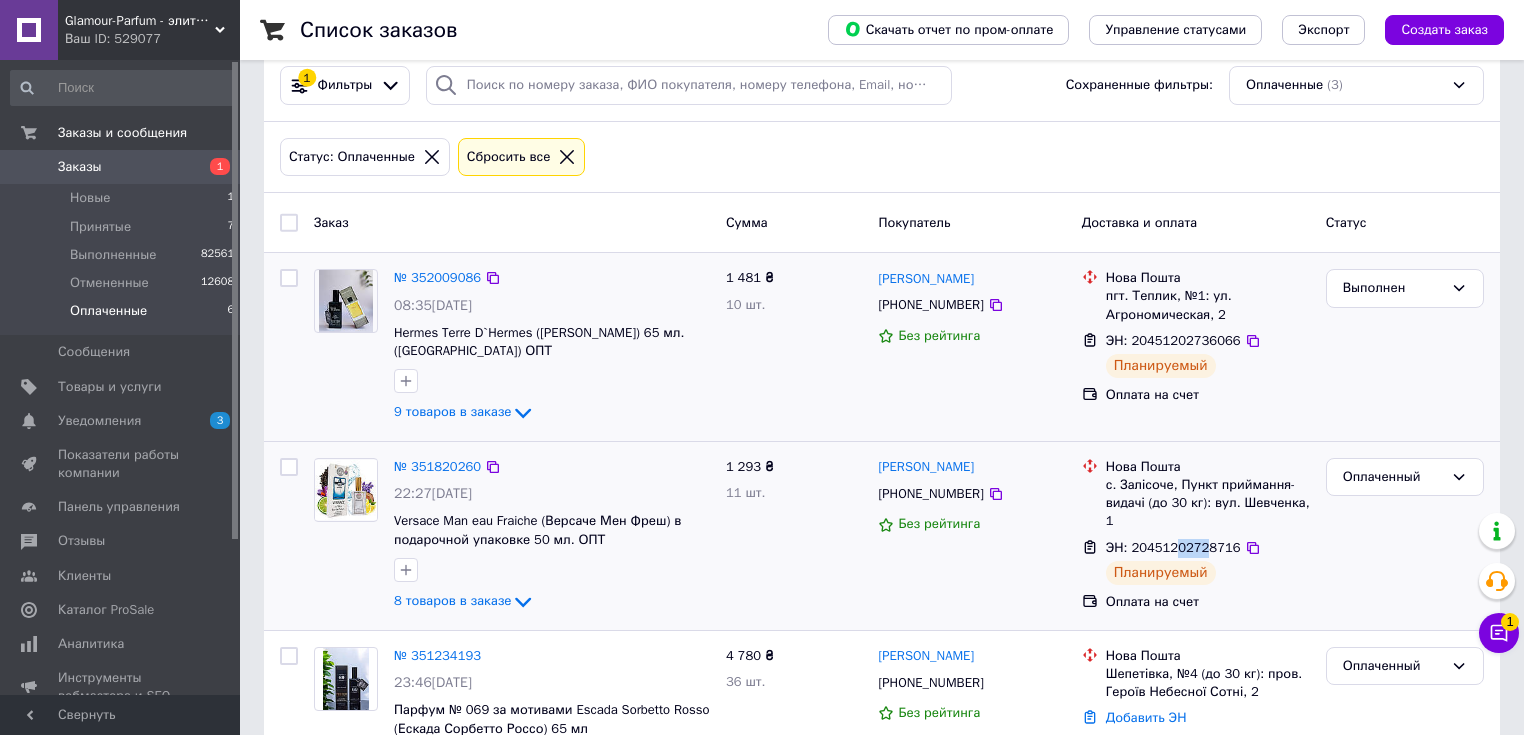 drag, startPoint x: 1170, startPoint y: 544, endPoint x: 1199, endPoint y: 544, distance: 29 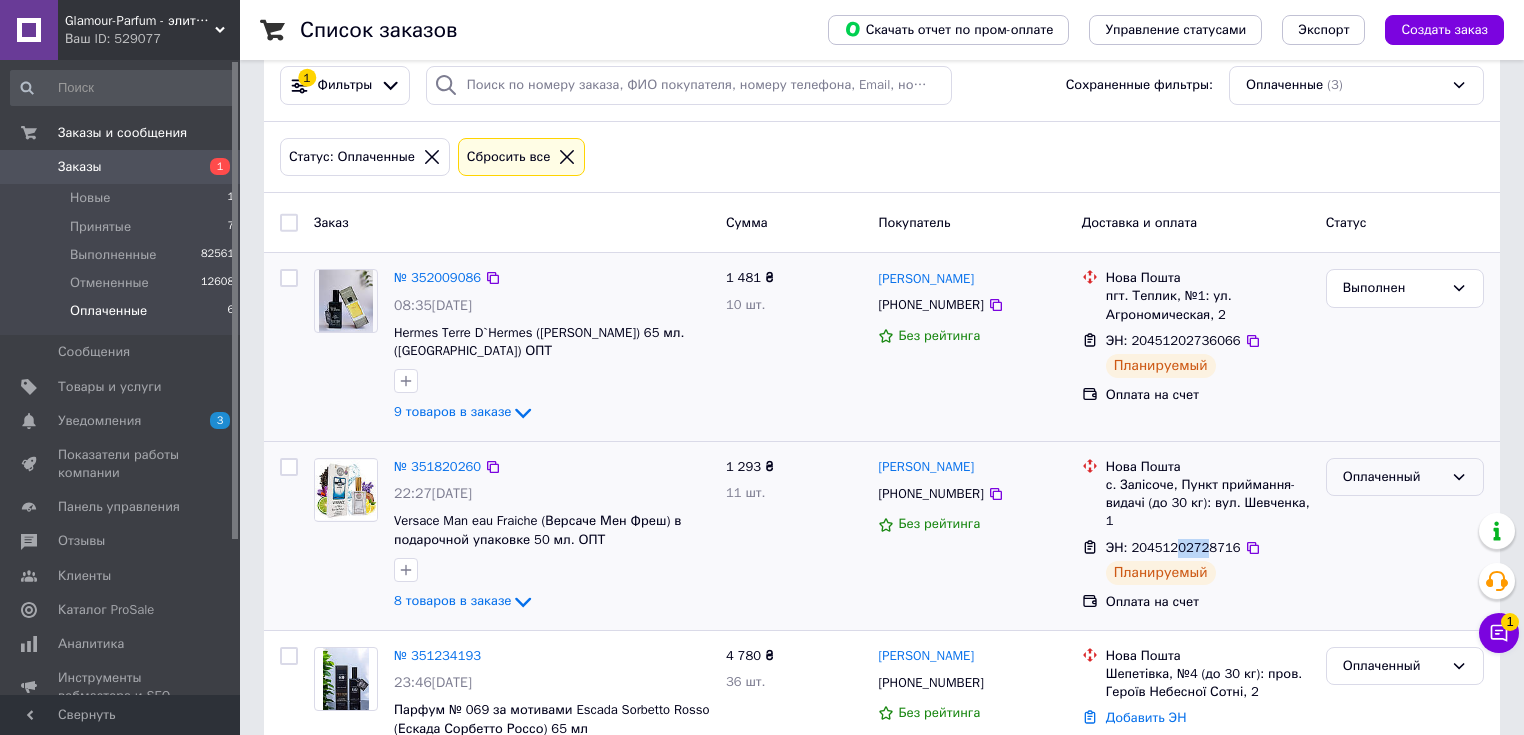 click on "Оплаченный" at bounding box center [1393, 477] 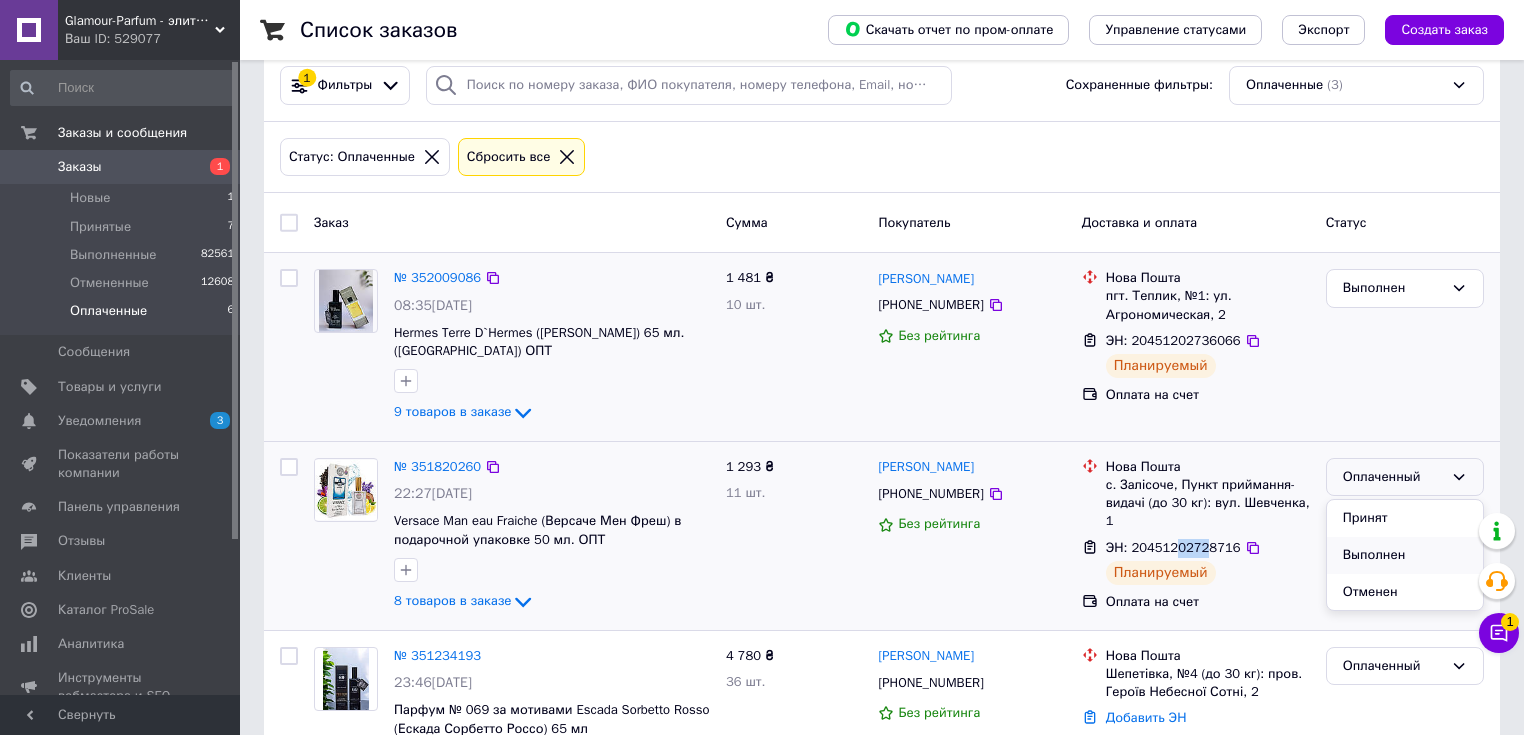 click on "Выполнен" at bounding box center (1405, 555) 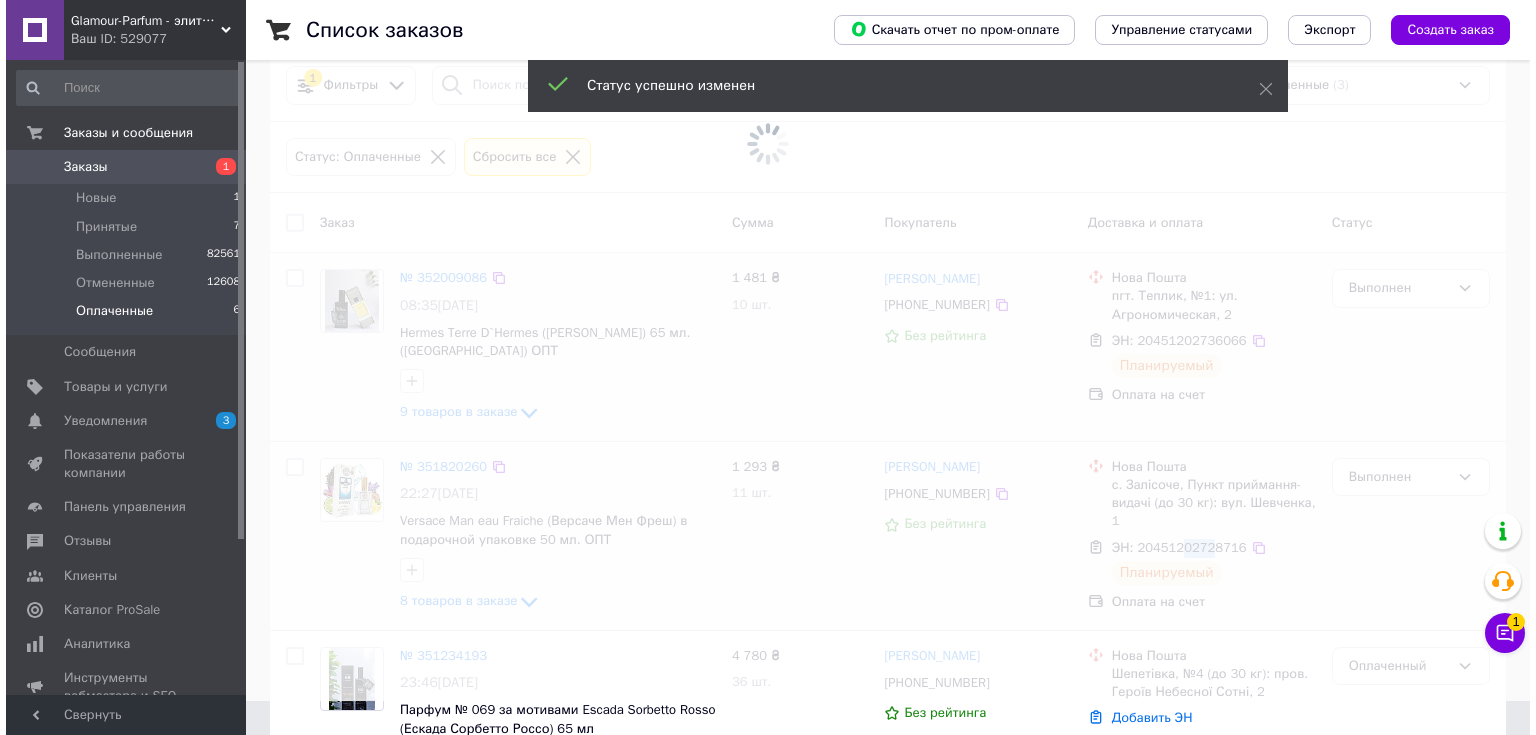 scroll, scrollTop: 0, scrollLeft: 0, axis: both 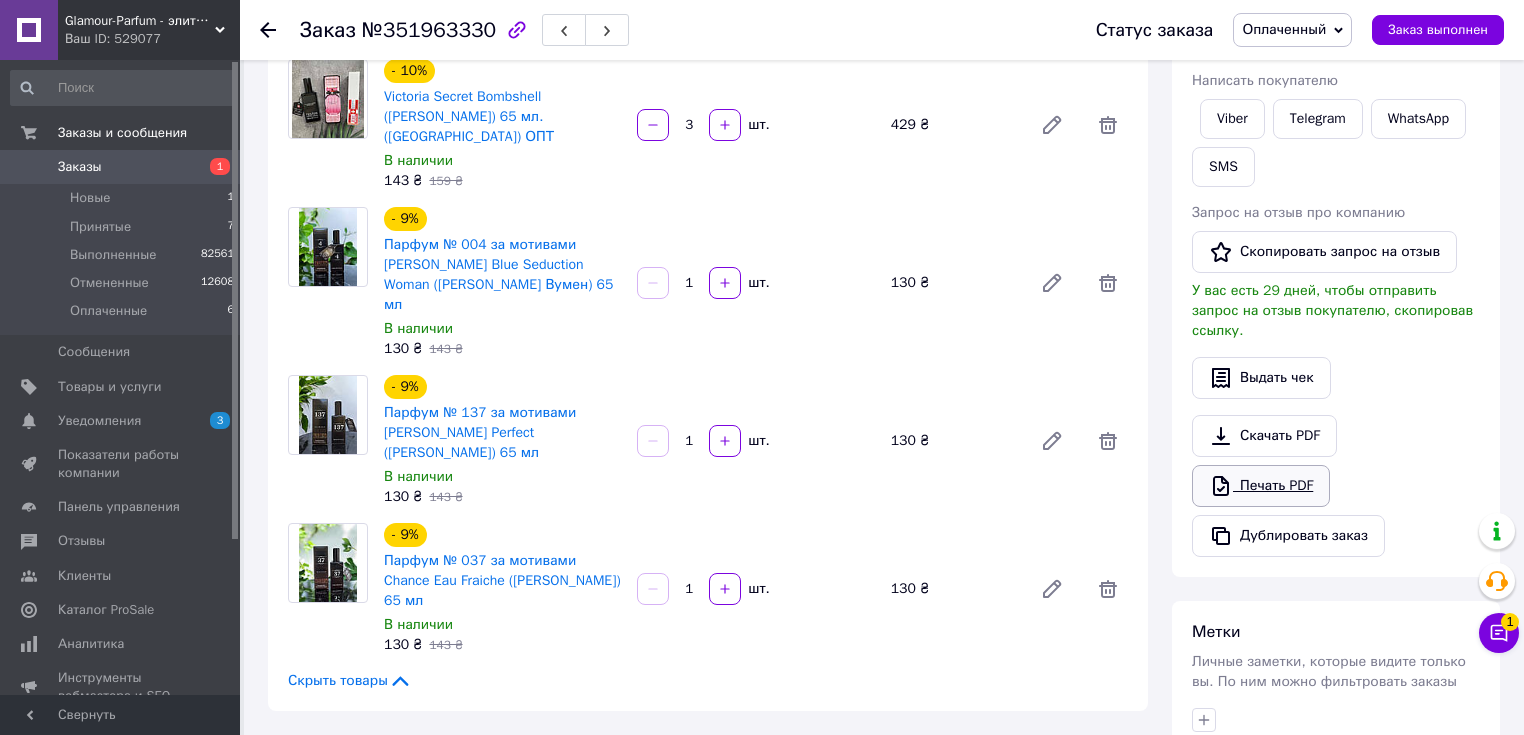 click on "Печать PDF" at bounding box center (1261, 486) 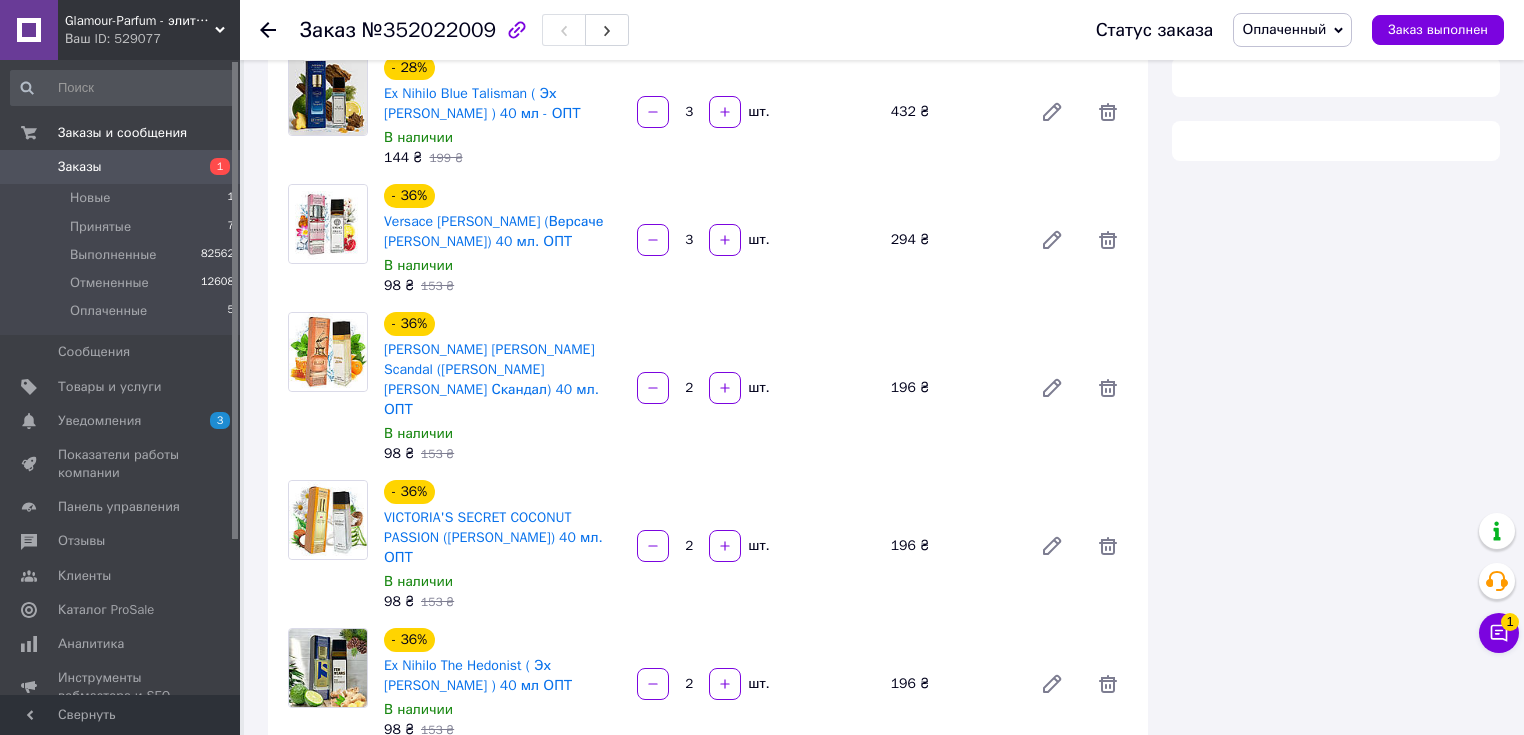 scroll, scrollTop: 320, scrollLeft: 0, axis: vertical 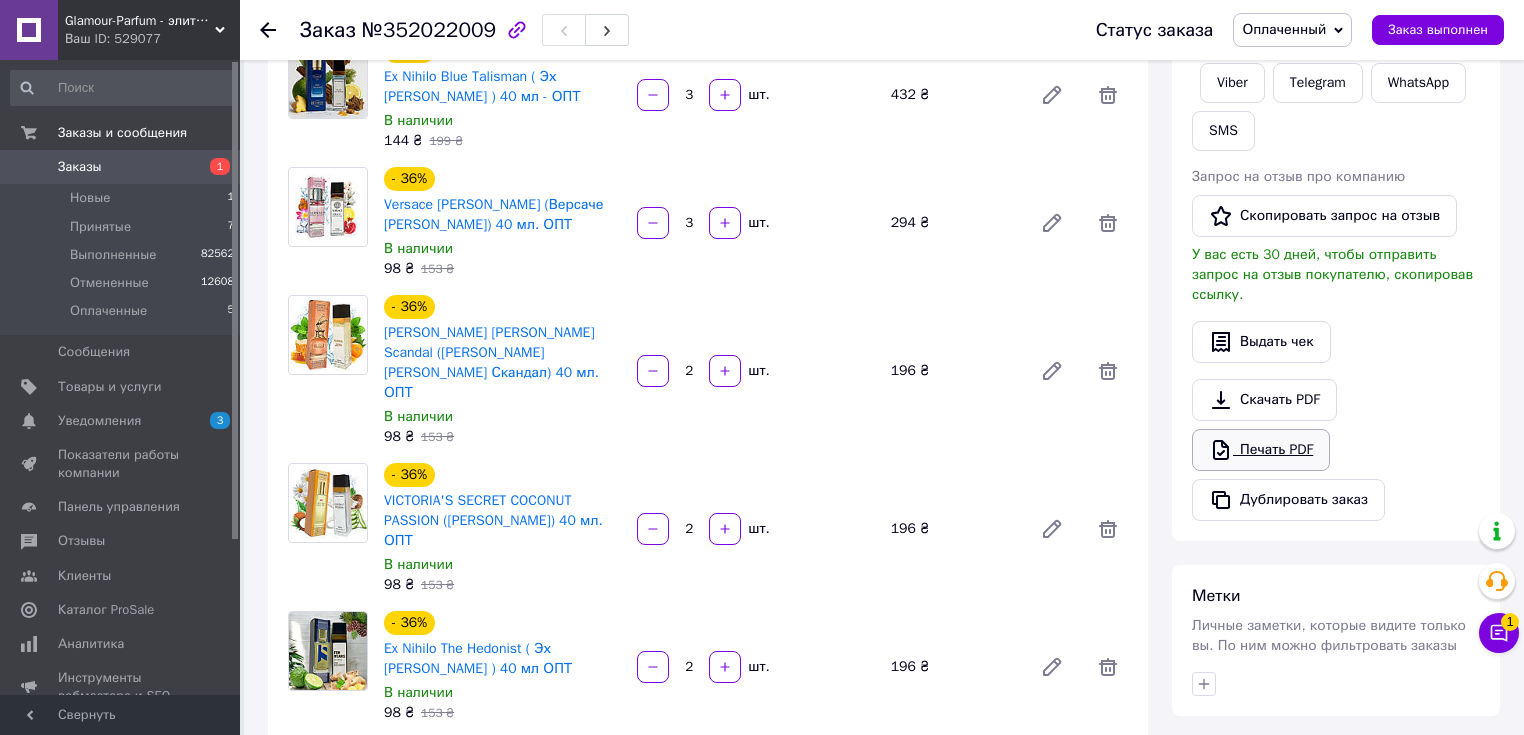 click on "Печать PDF" at bounding box center (1261, 450) 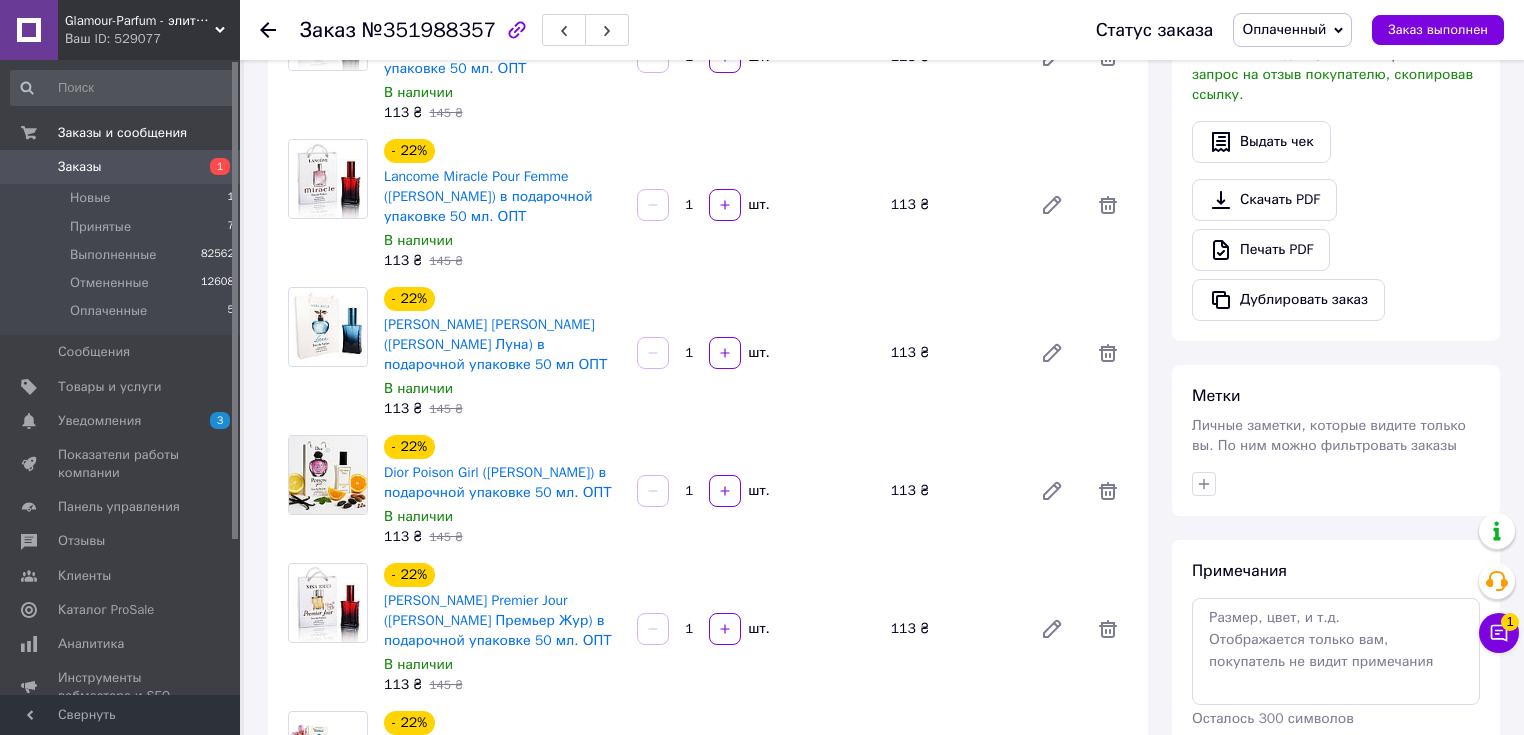 scroll, scrollTop: 560, scrollLeft: 0, axis: vertical 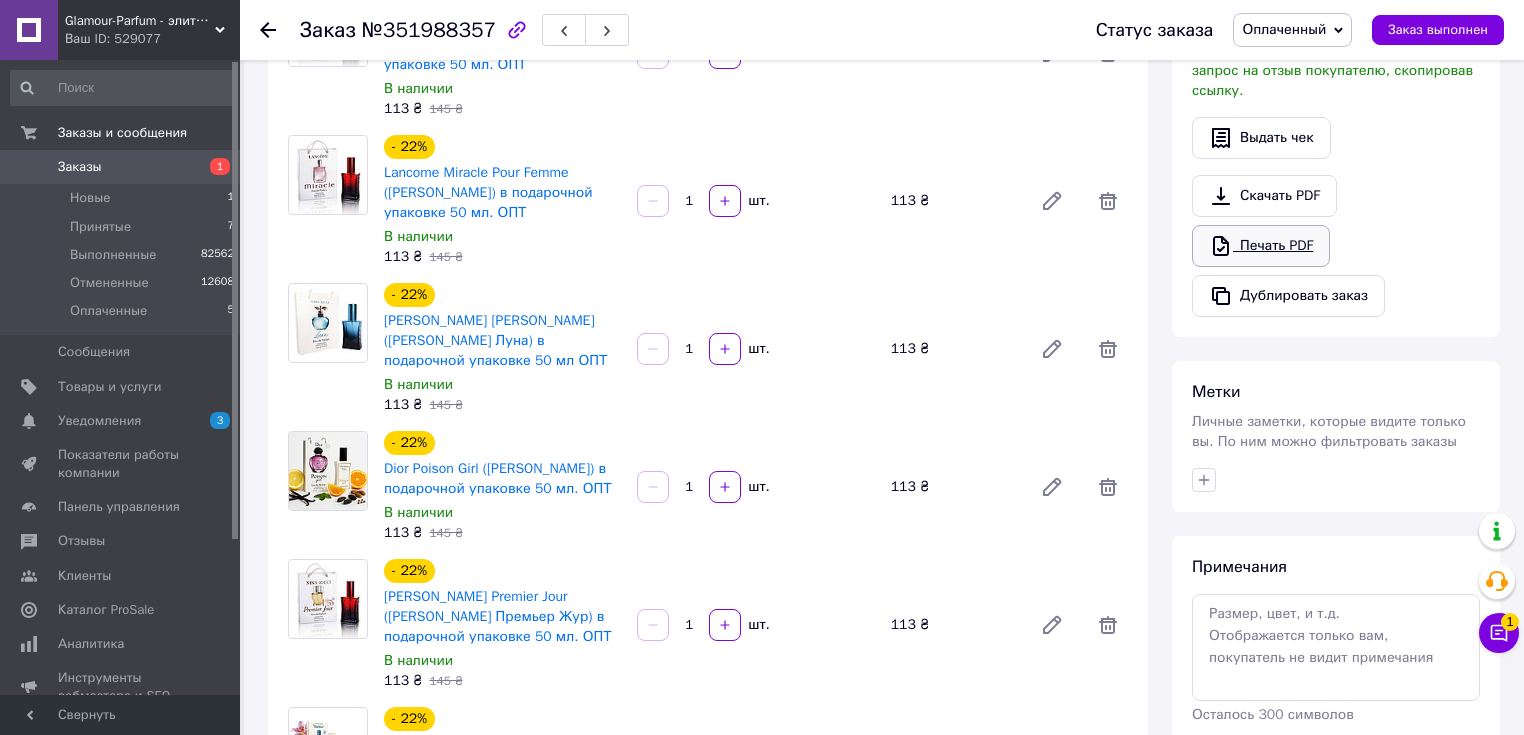 click on "Печать PDF" at bounding box center [1261, 246] 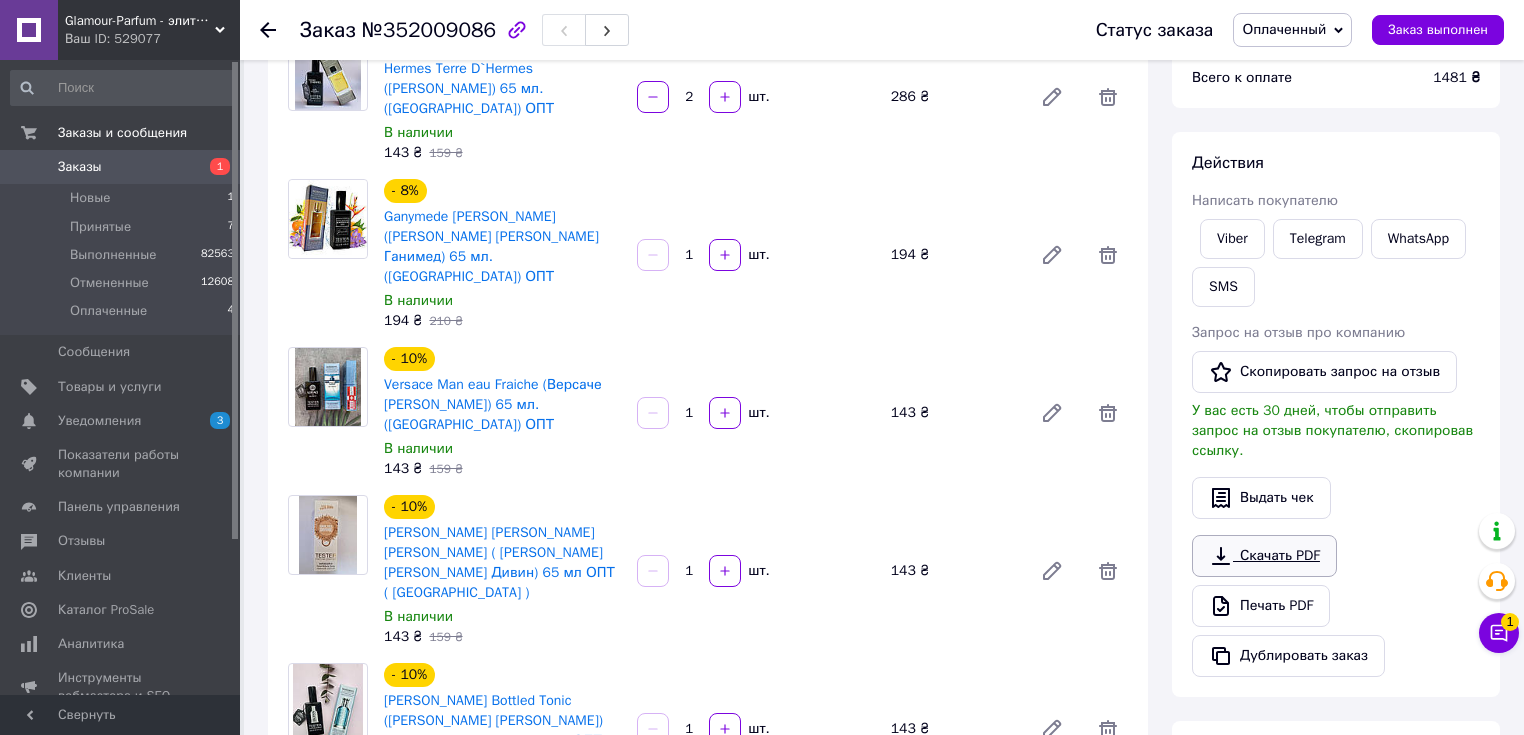 scroll, scrollTop: 400, scrollLeft: 0, axis: vertical 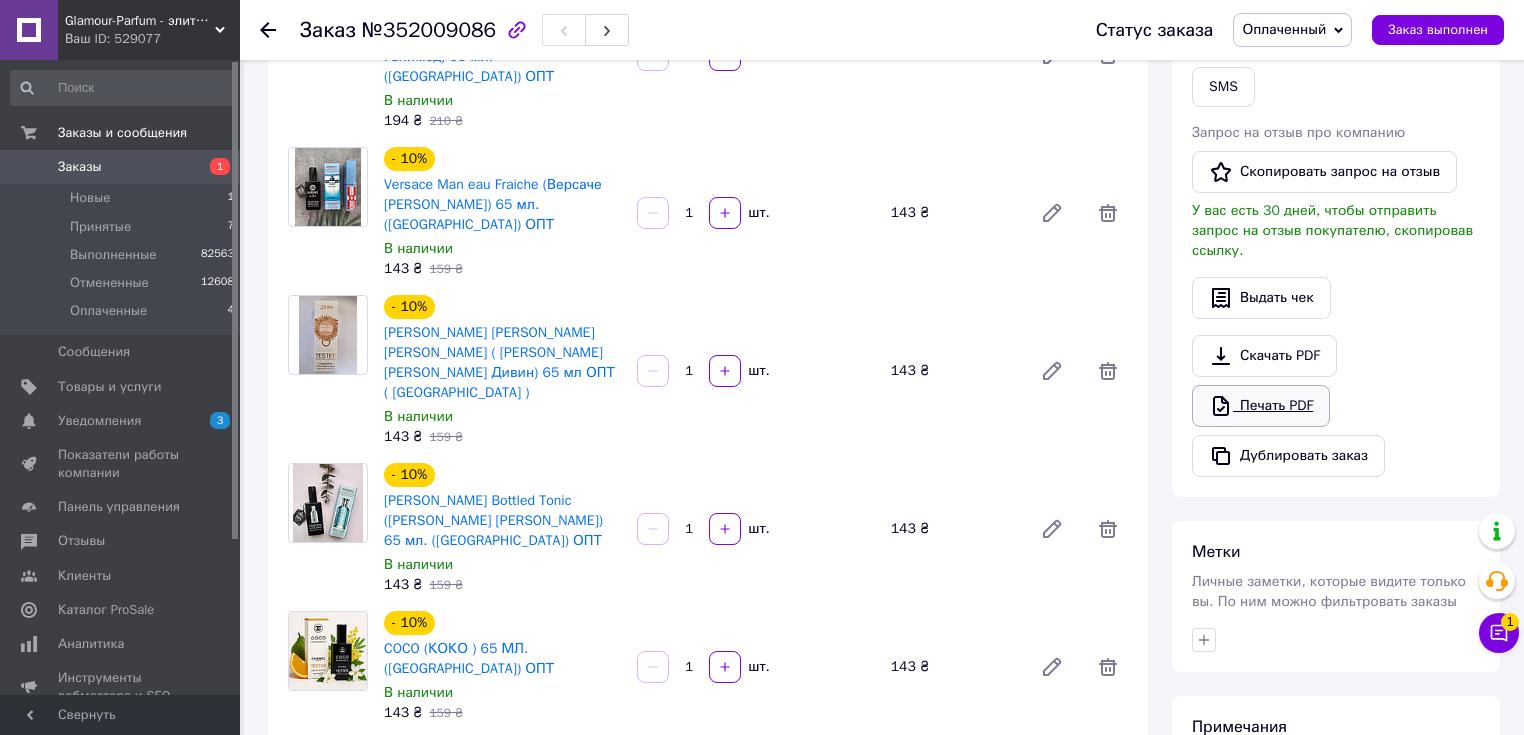 click on "Печать PDF" at bounding box center [1261, 406] 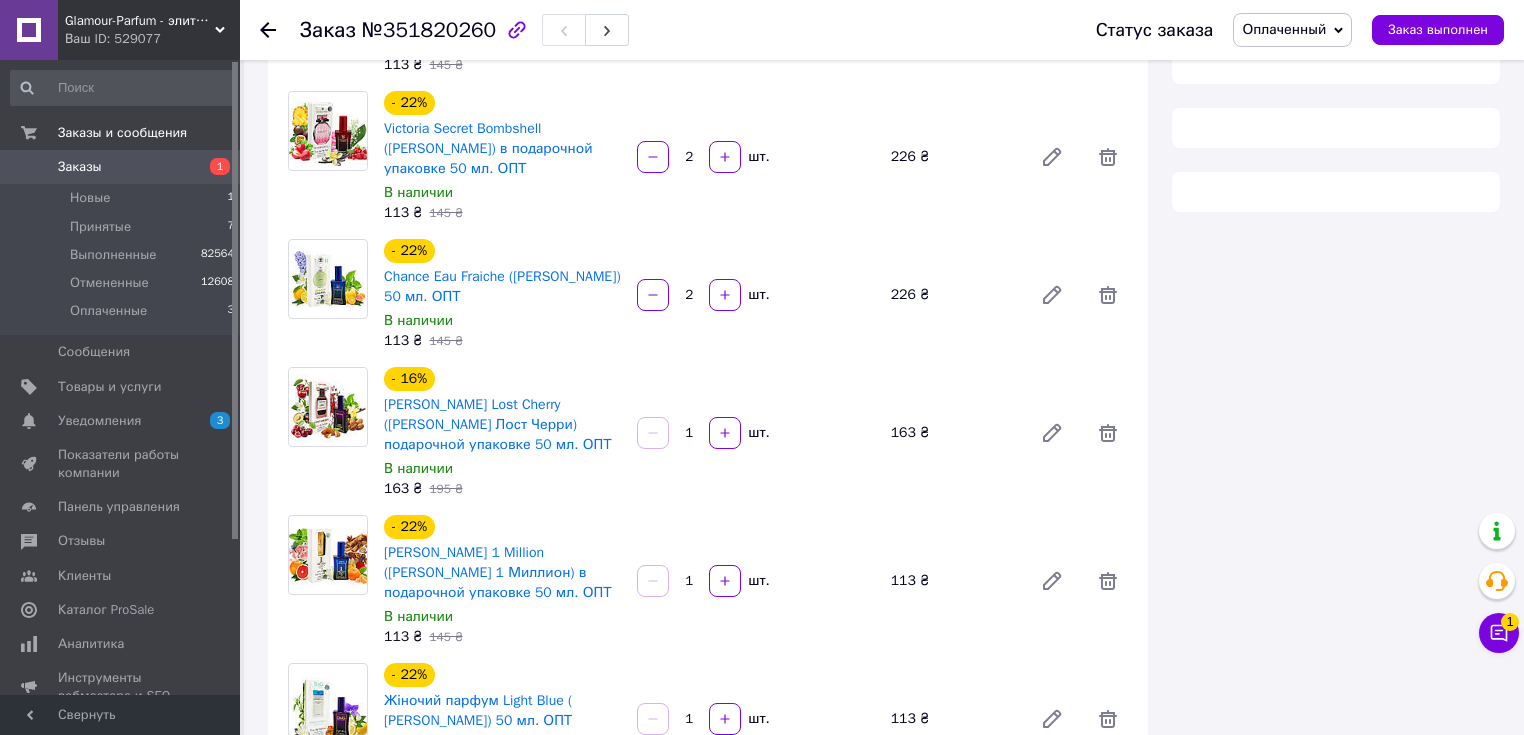 scroll, scrollTop: 320, scrollLeft: 0, axis: vertical 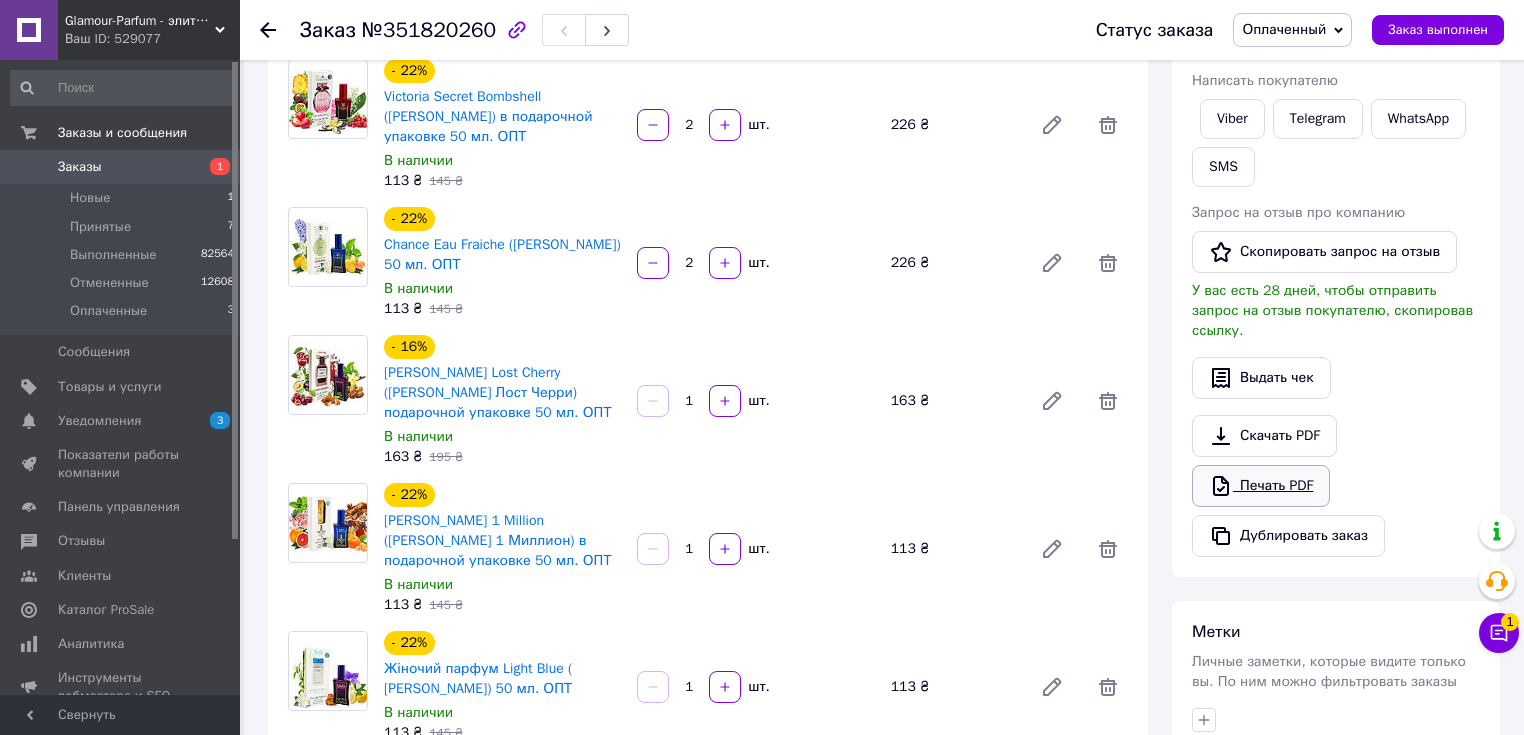 click on "Печать PDF" at bounding box center [1261, 486] 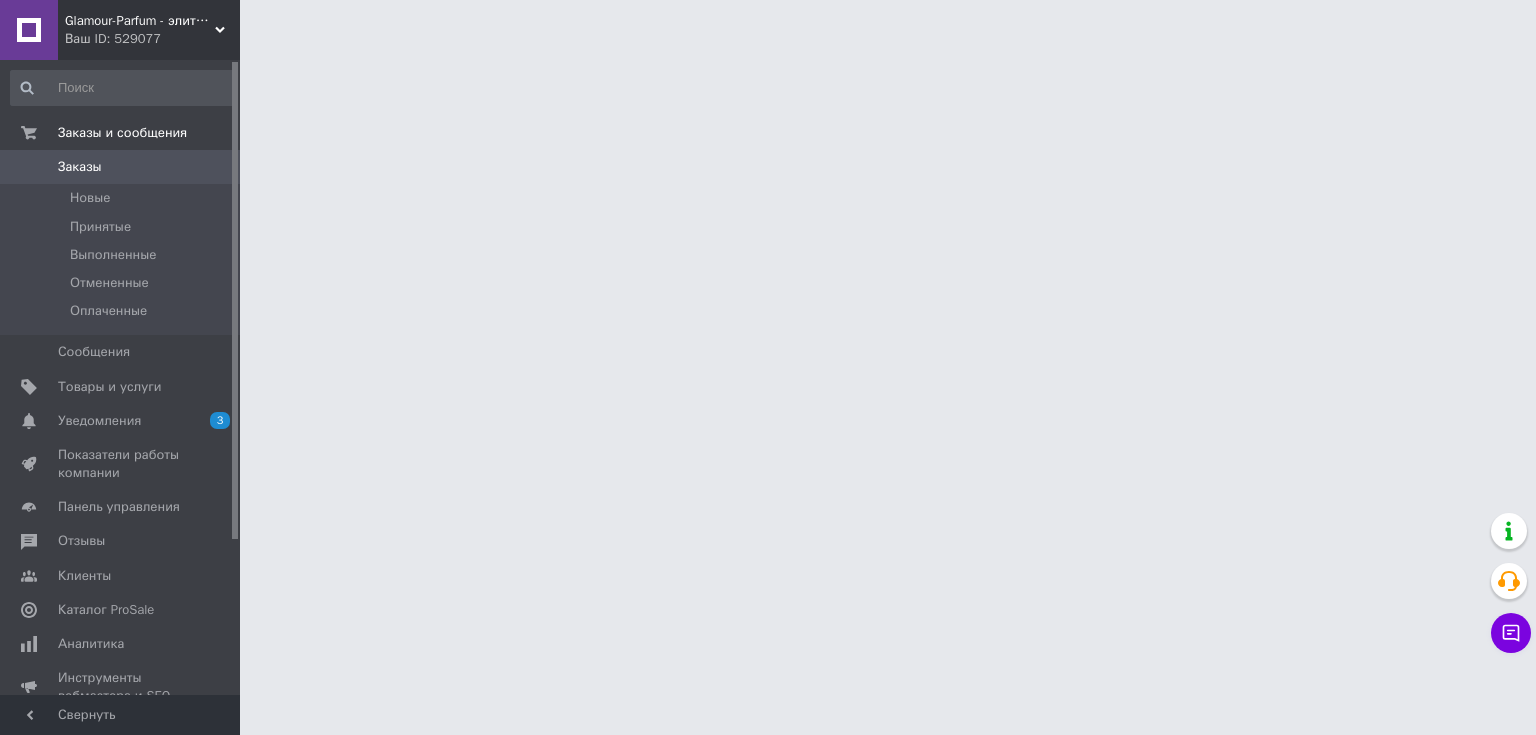 scroll, scrollTop: 0, scrollLeft: 0, axis: both 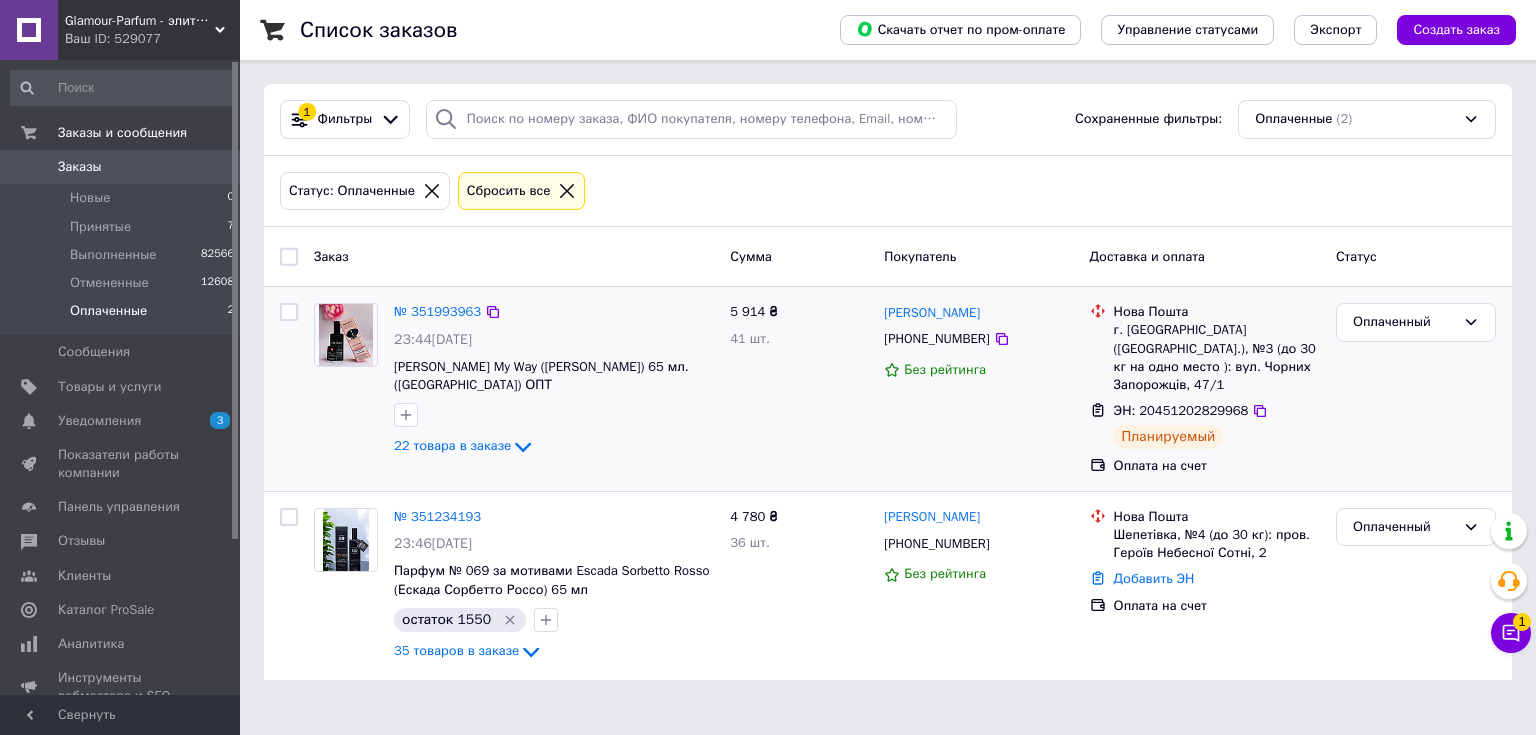 drag, startPoint x: 434, startPoint y: 314, endPoint x: 445, endPoint y: 325, distance: 15.556349 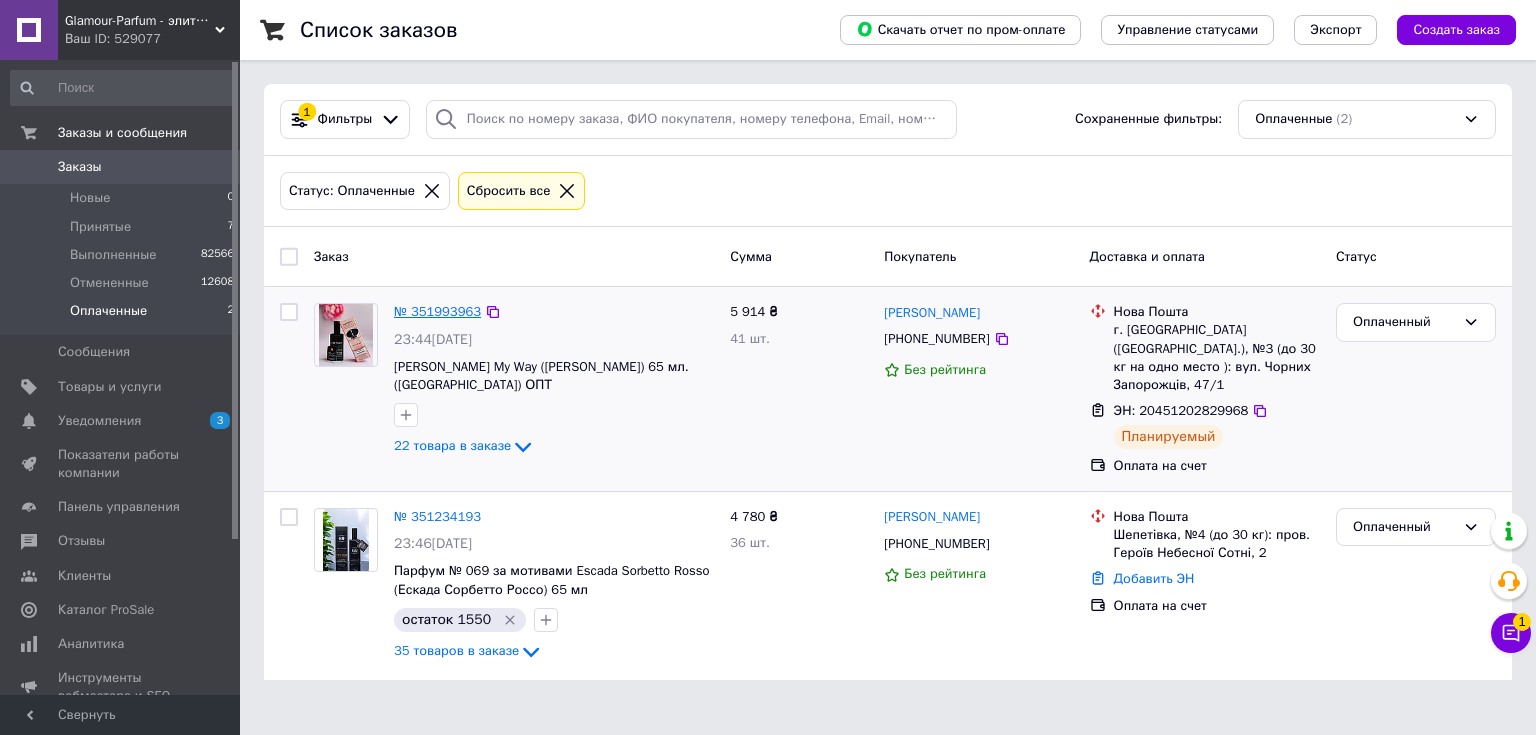 drag, startPoint x: 445, startPoint y: 325, endPoint x: 440, endPoint y: 308, distance: 17.720045 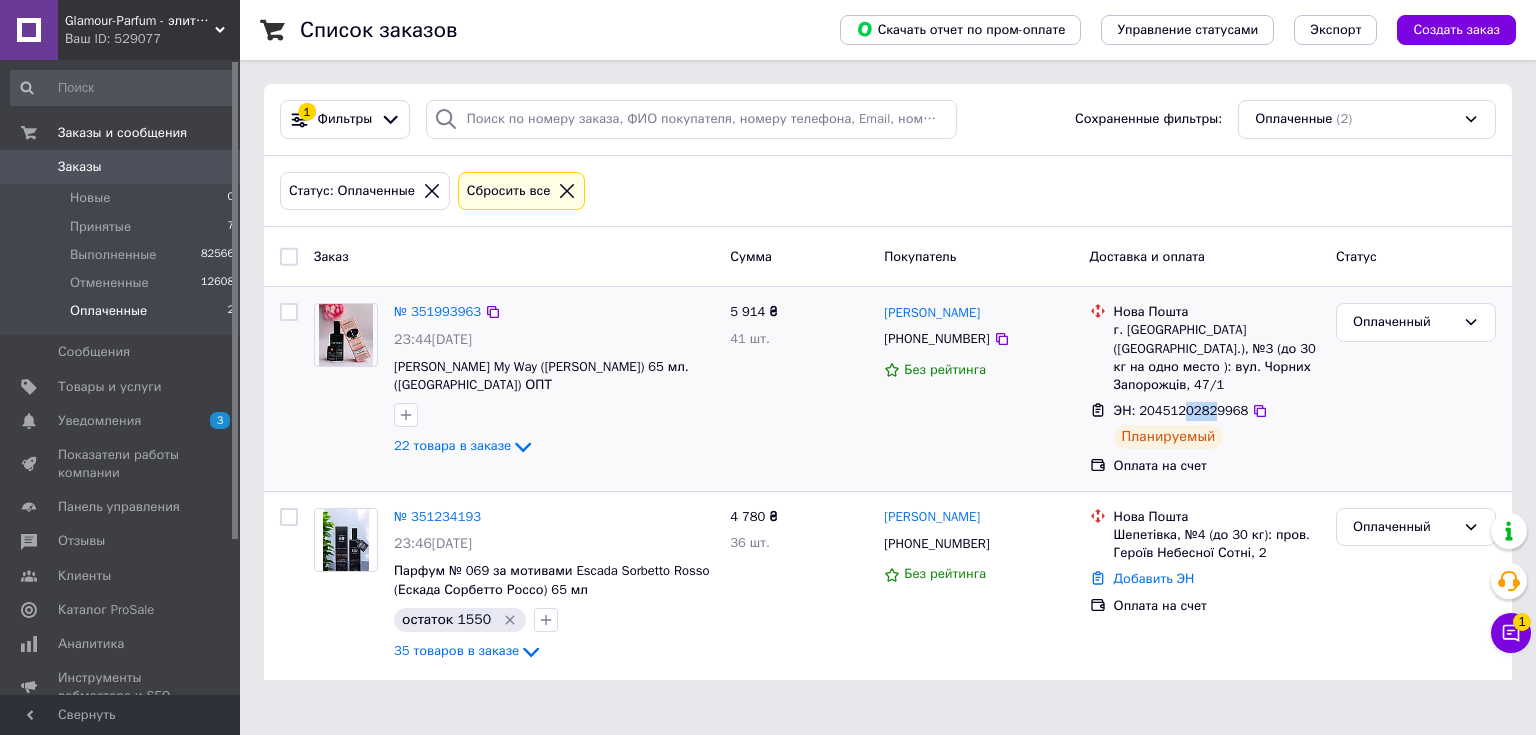 drag, startPoint x: 1180, startPoint y: 391, endPoint x: 1208, endPoint y: 391, distance: 28 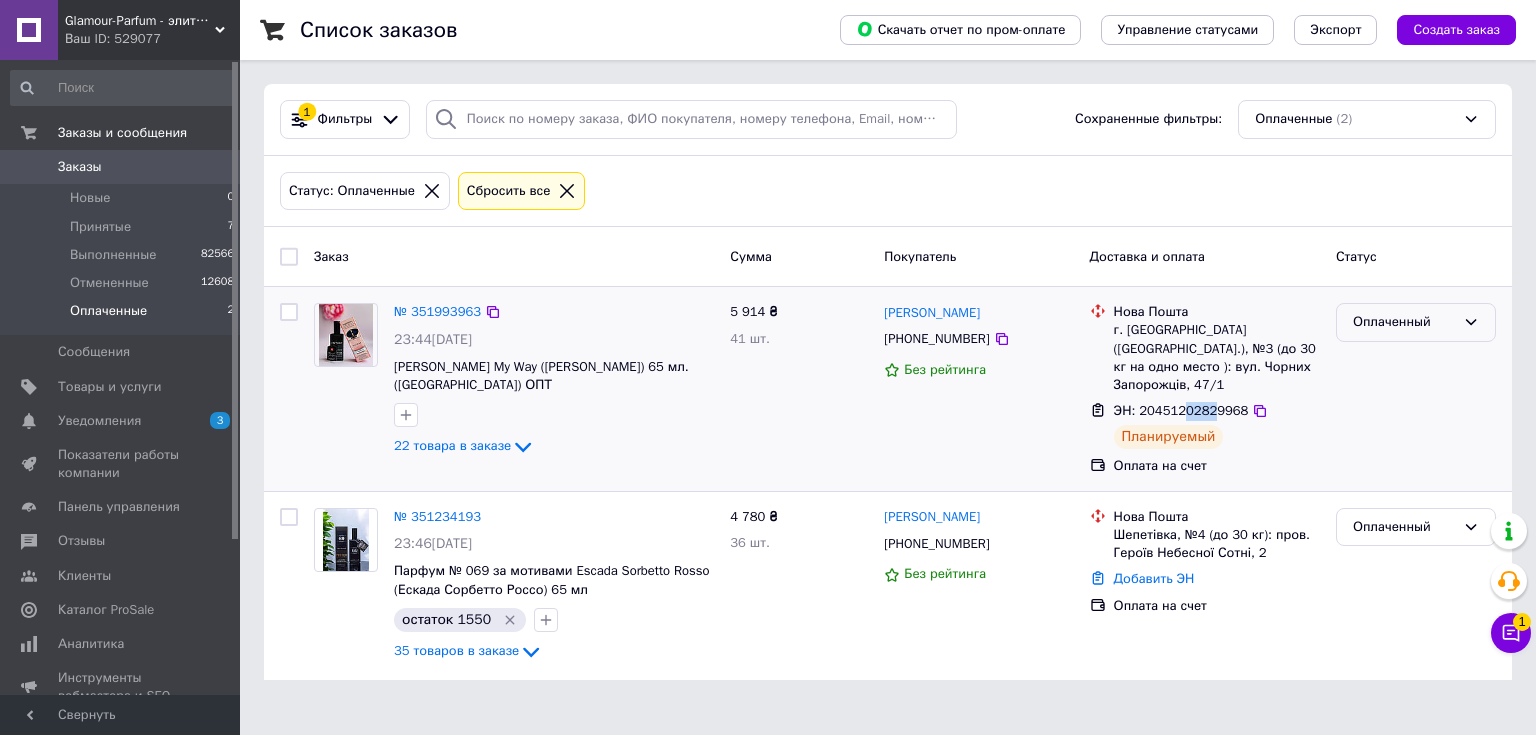 click on "Оплаченный" at bounding box center [1404, 322] 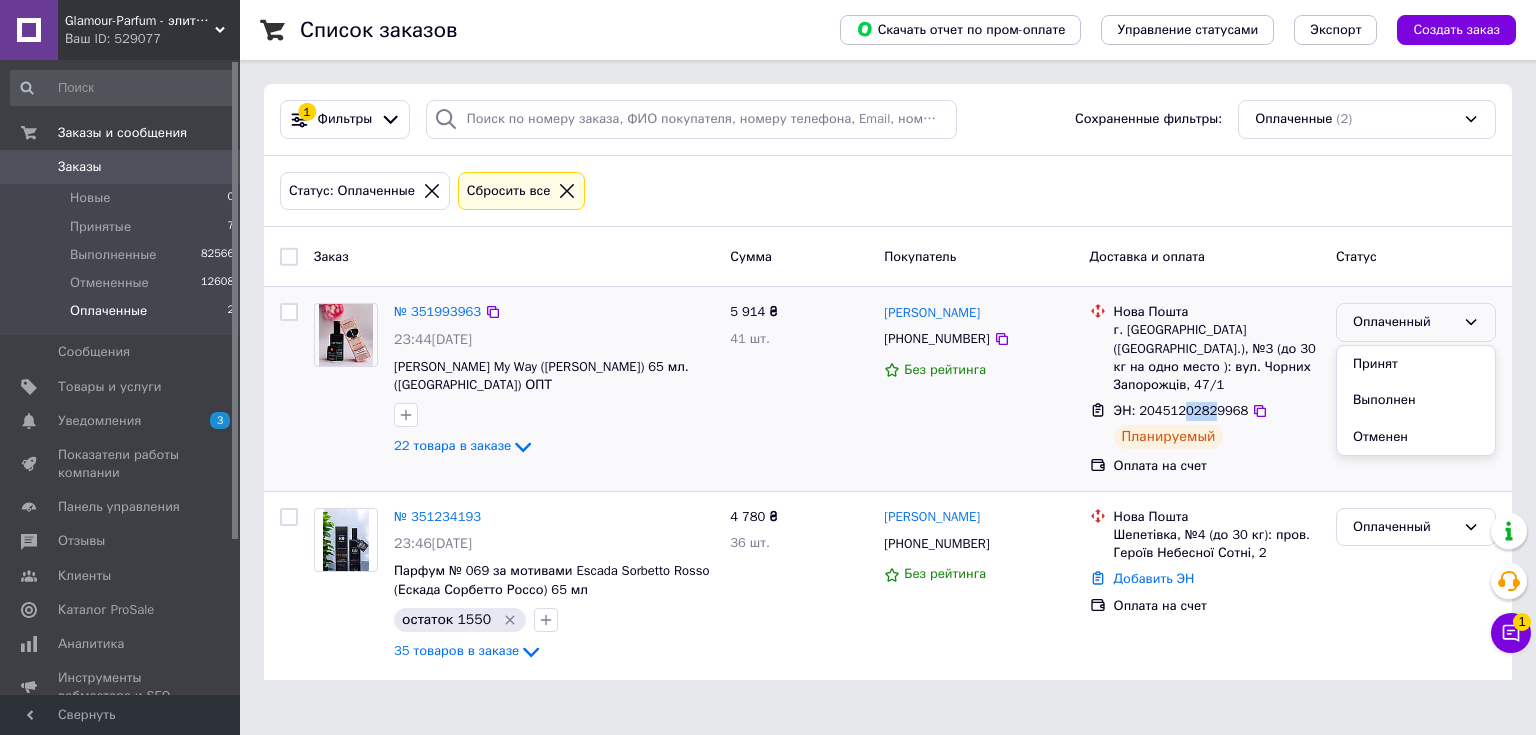 drag, startPoint x: 1385, startPoint y: 393, endPoint x: 1337, endPoint y: 394, distance: 48.010414 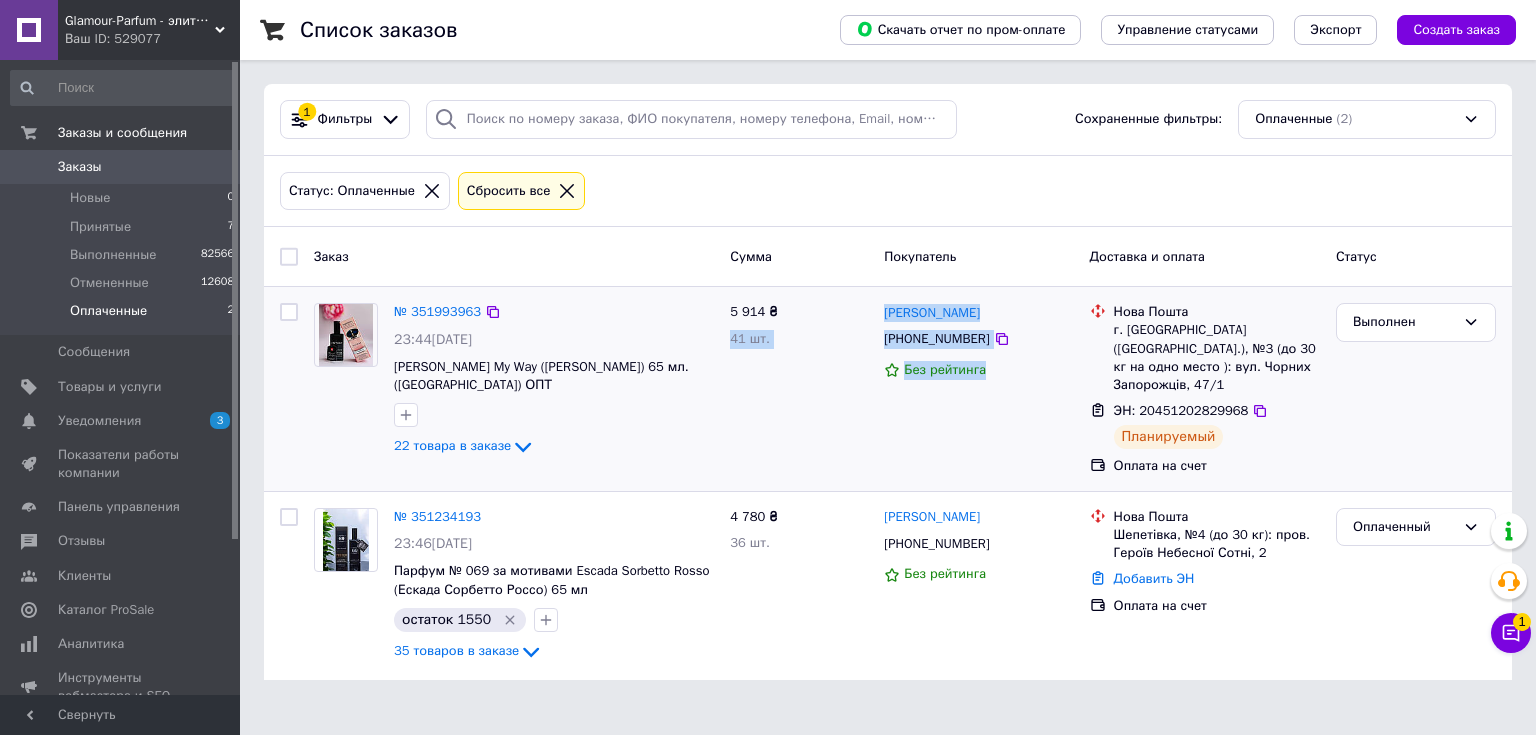 drag, startPoint x: 956, startPoint y: 313, endPoint x: 1020, endPoint y: 384, distance: 95.587654 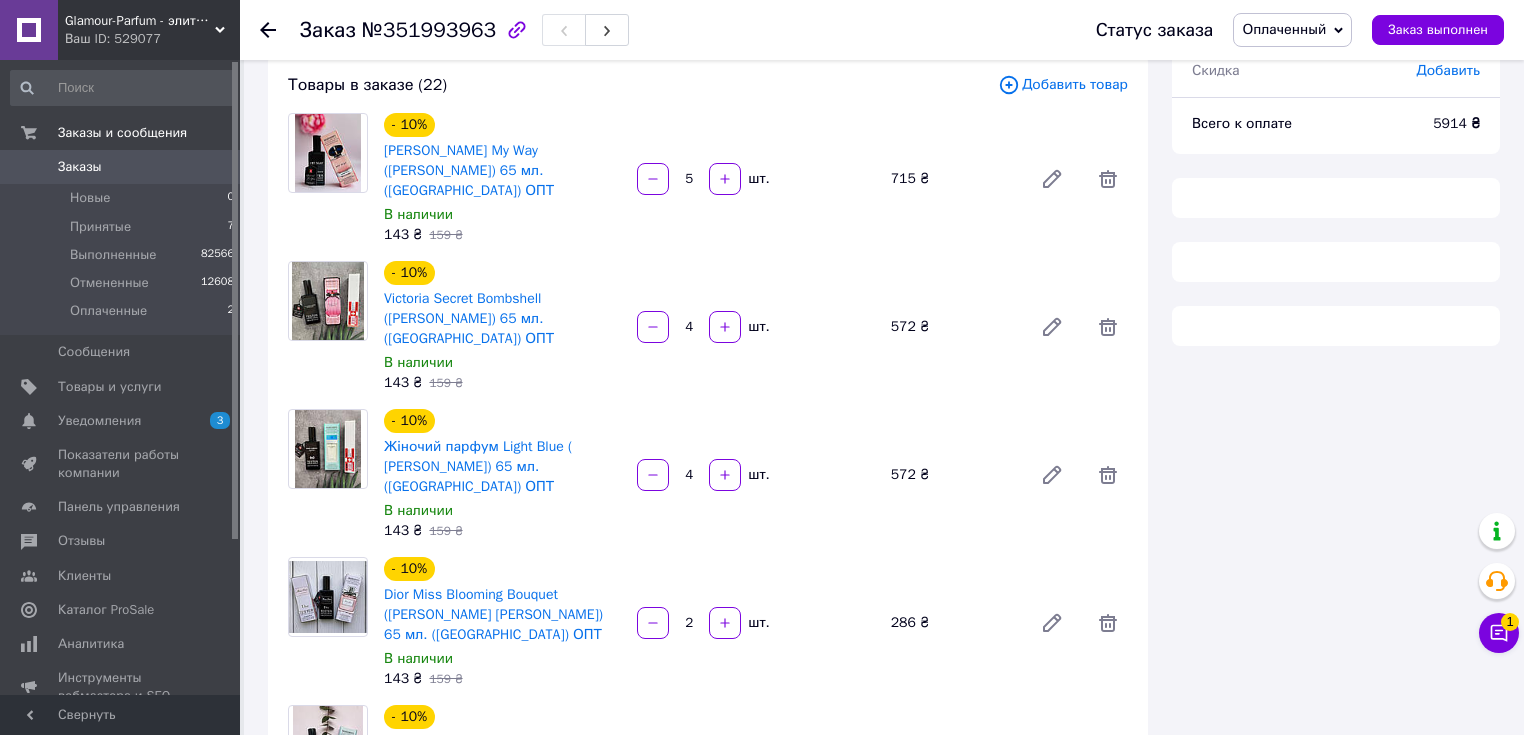 scroll, scrollTop: 400, scrollLeft: 0, axis: vertical 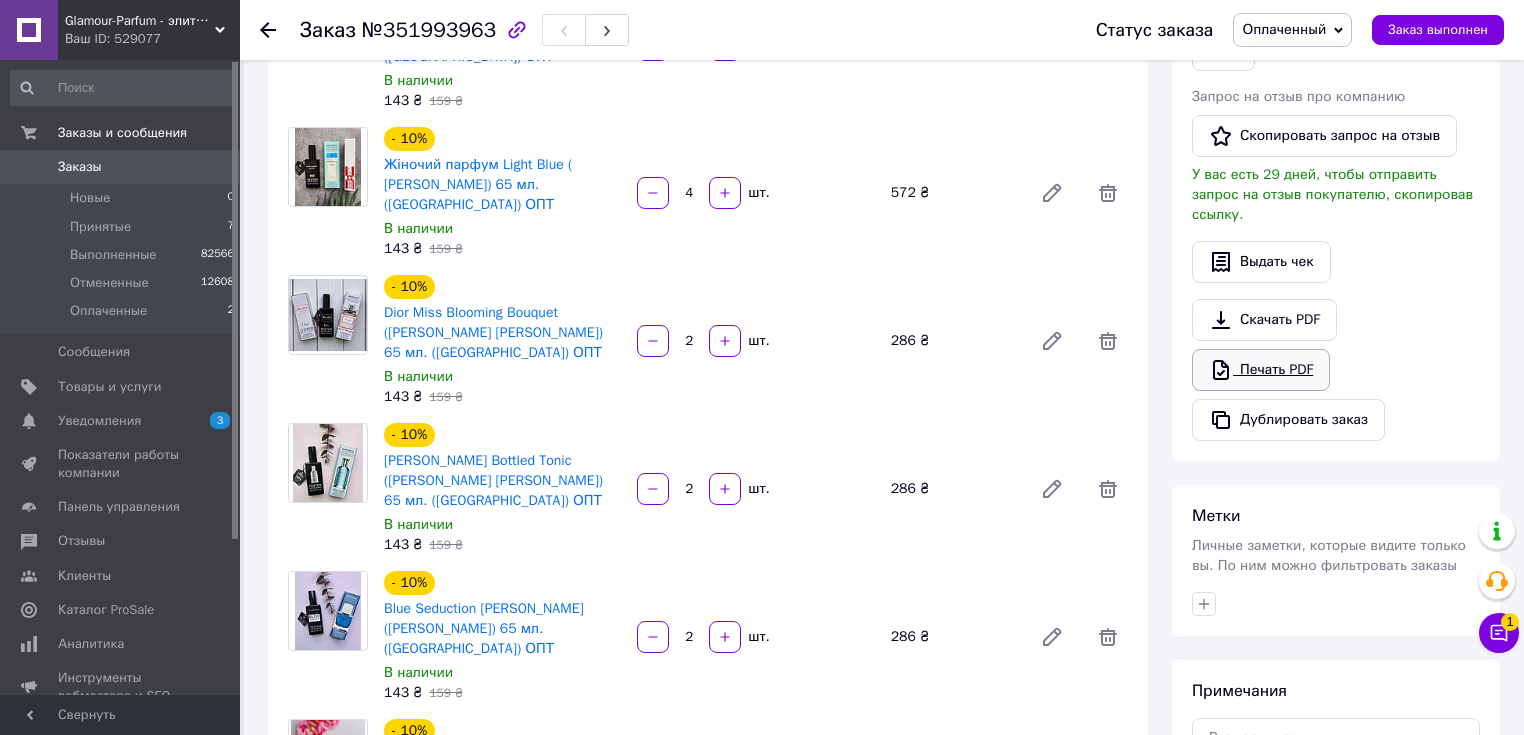 click 